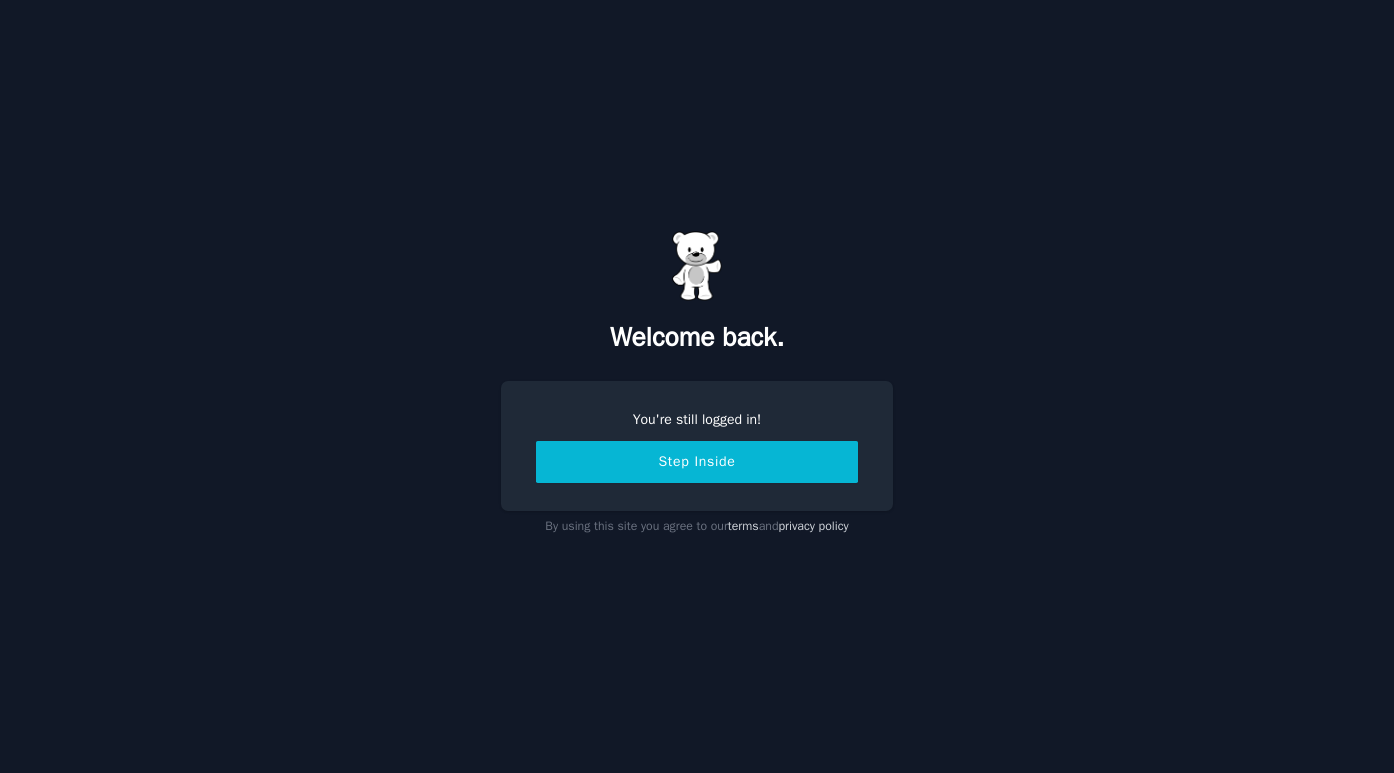 scroll, scrollTop: 0, scrollLeft: 0, axis: both 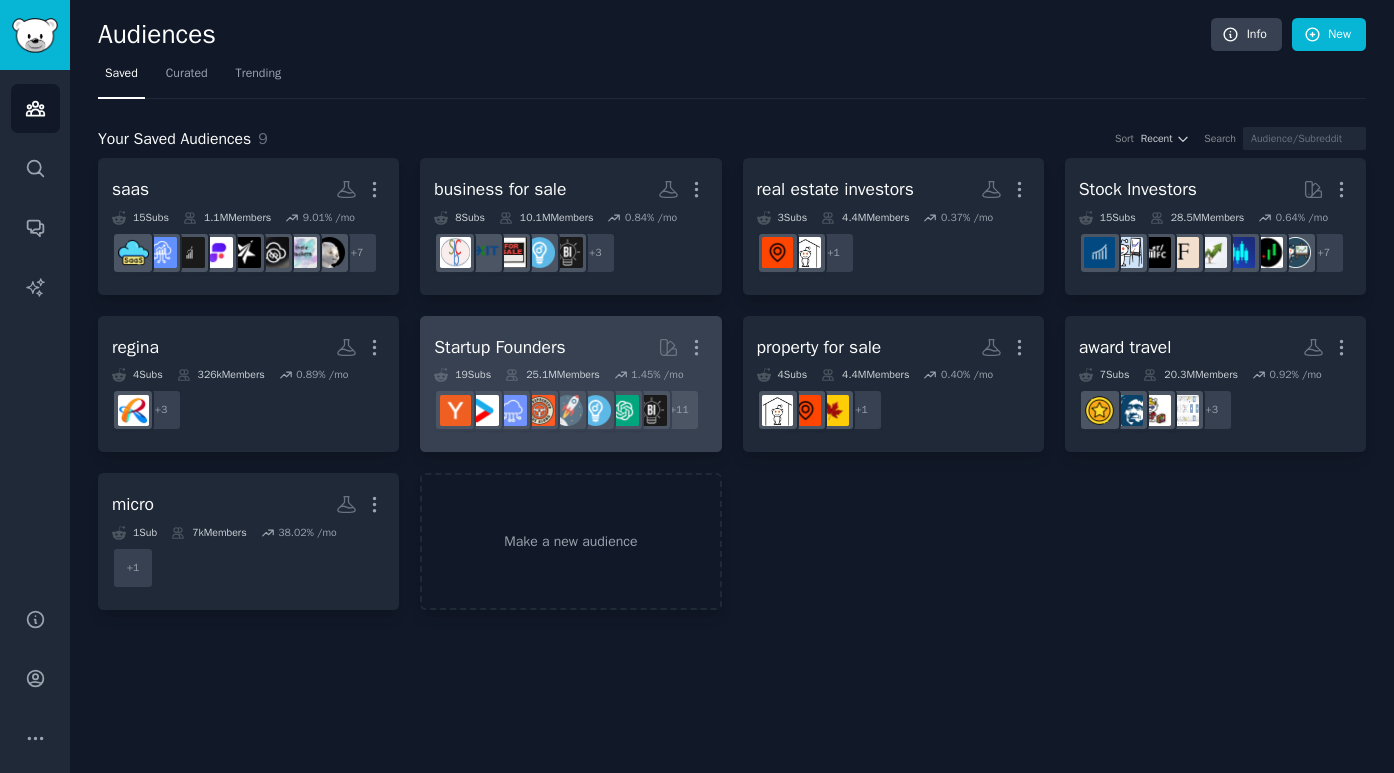 click on "Startup Founders" at bounding box center [499, 347] 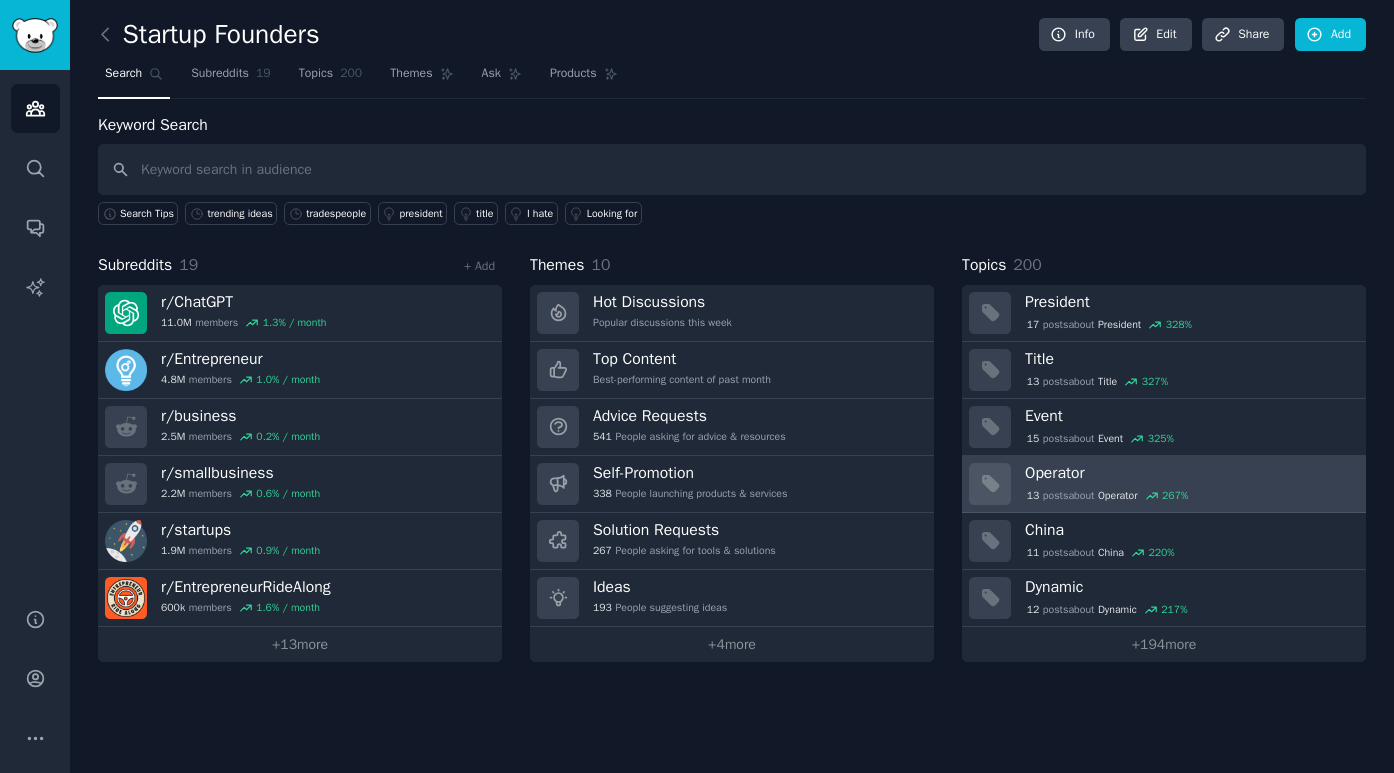 click on "Operator" at bounding box center (1188, 473) 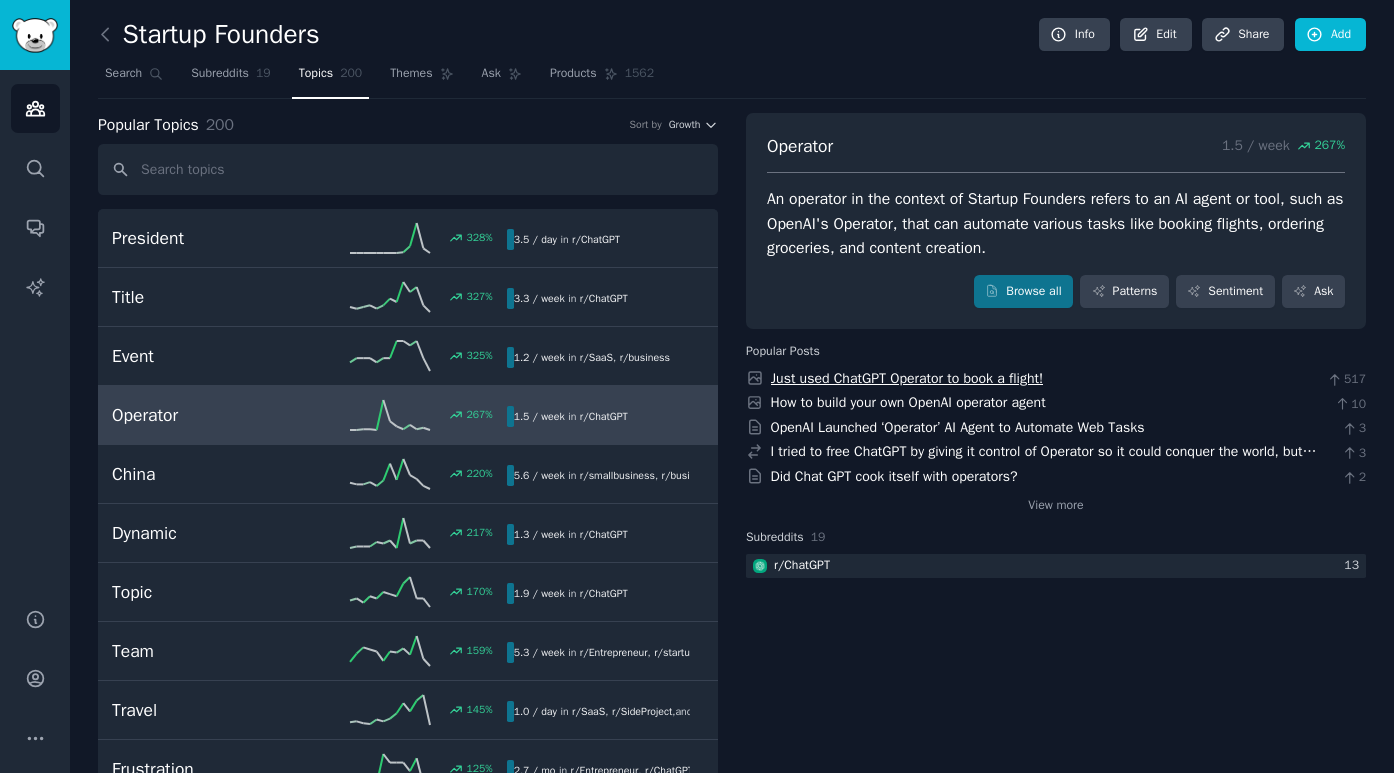 click on "Just used ChatGPT Operator to book a flight!" at bounding box center (907, 378) 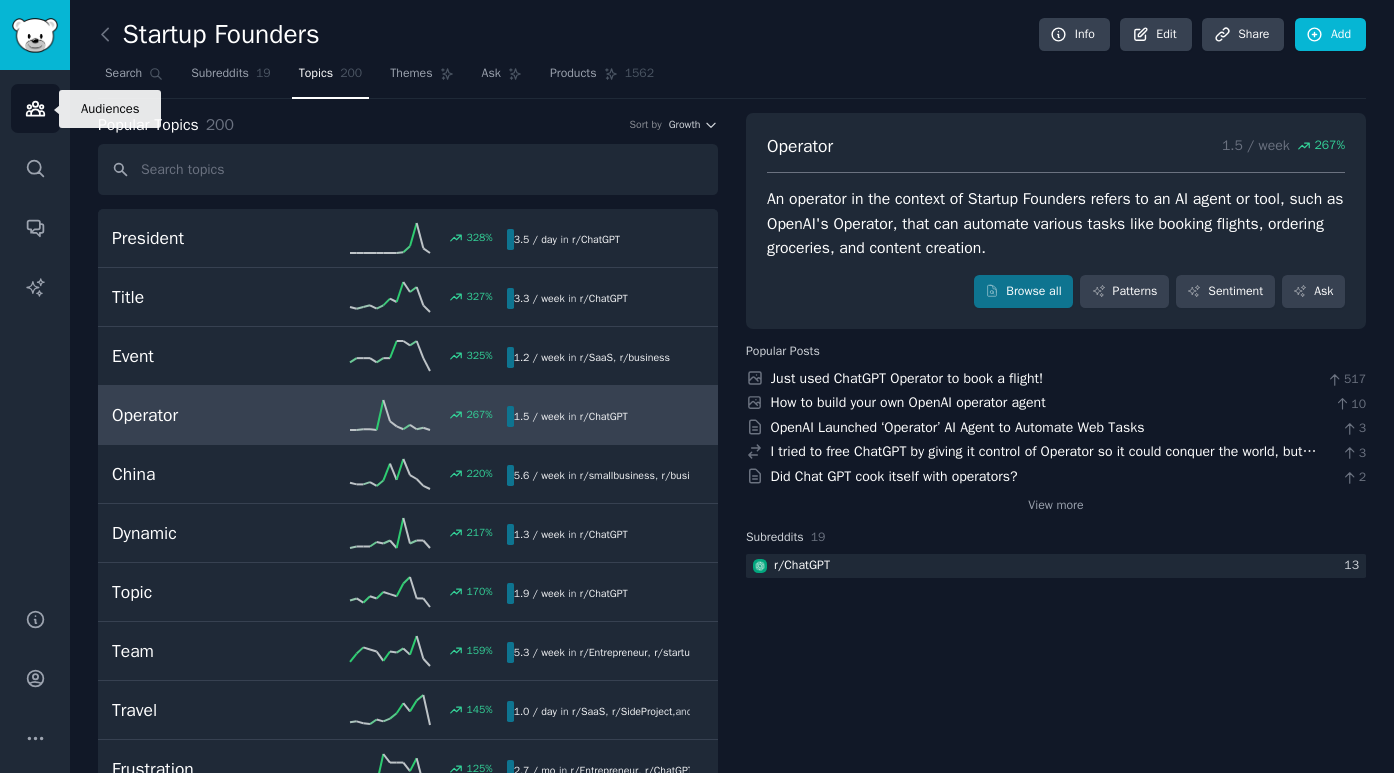 click 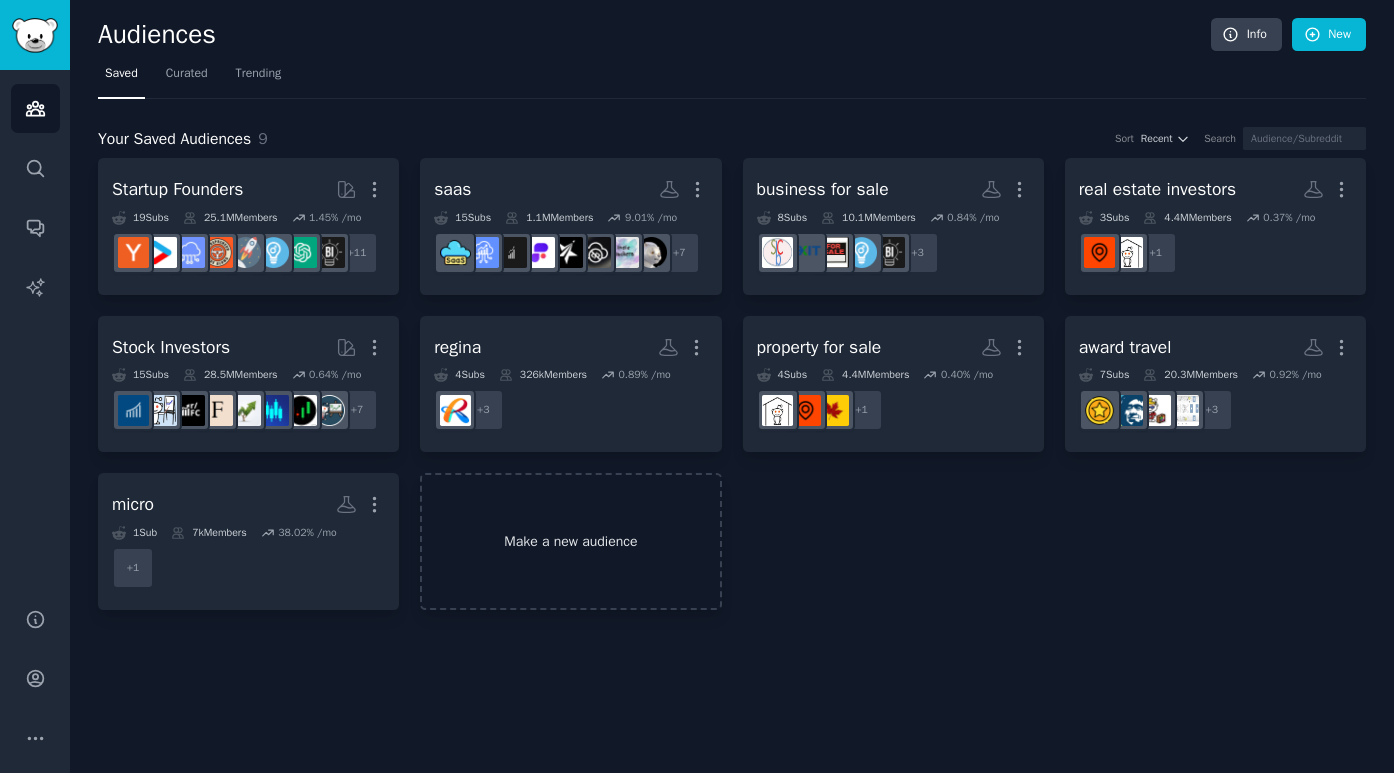 click on "Make a new audience" at bounding box center [570, 541] 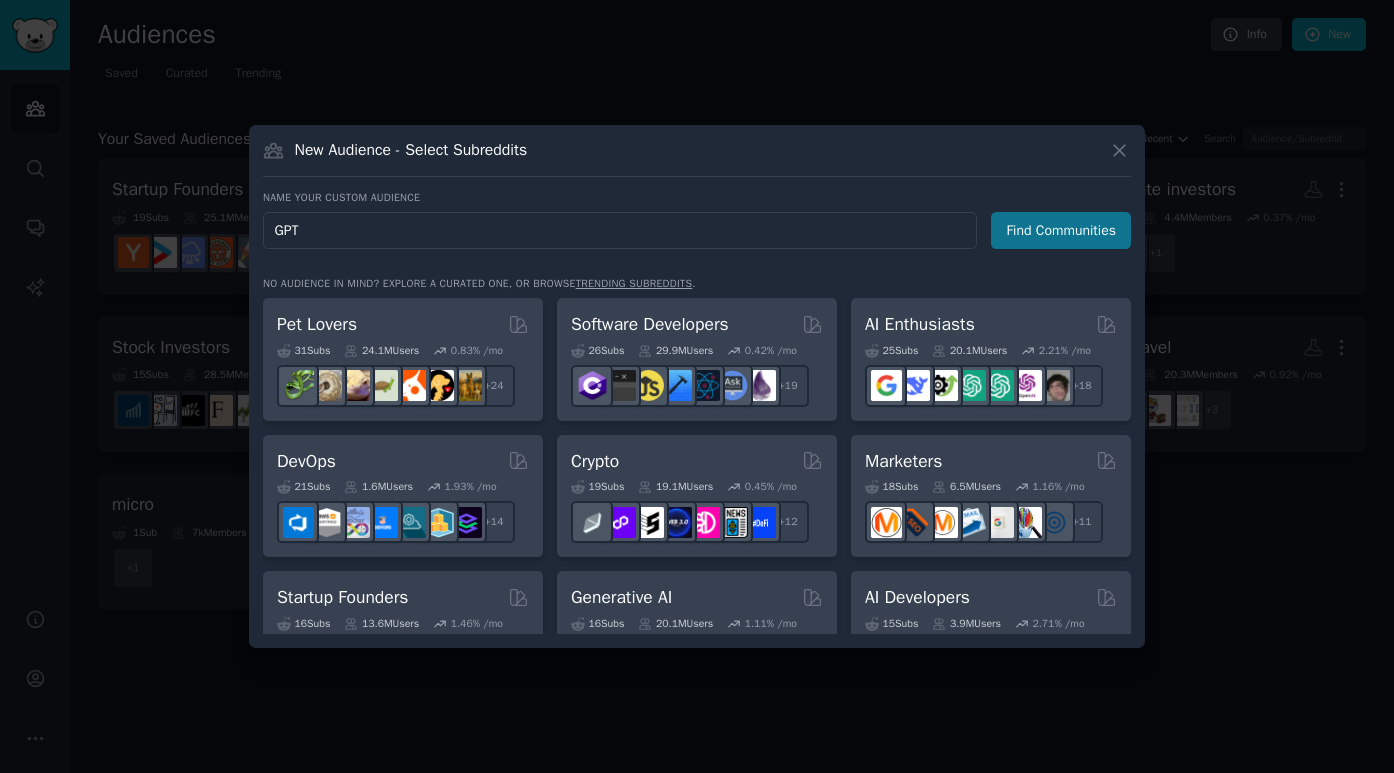 type on "GPT" 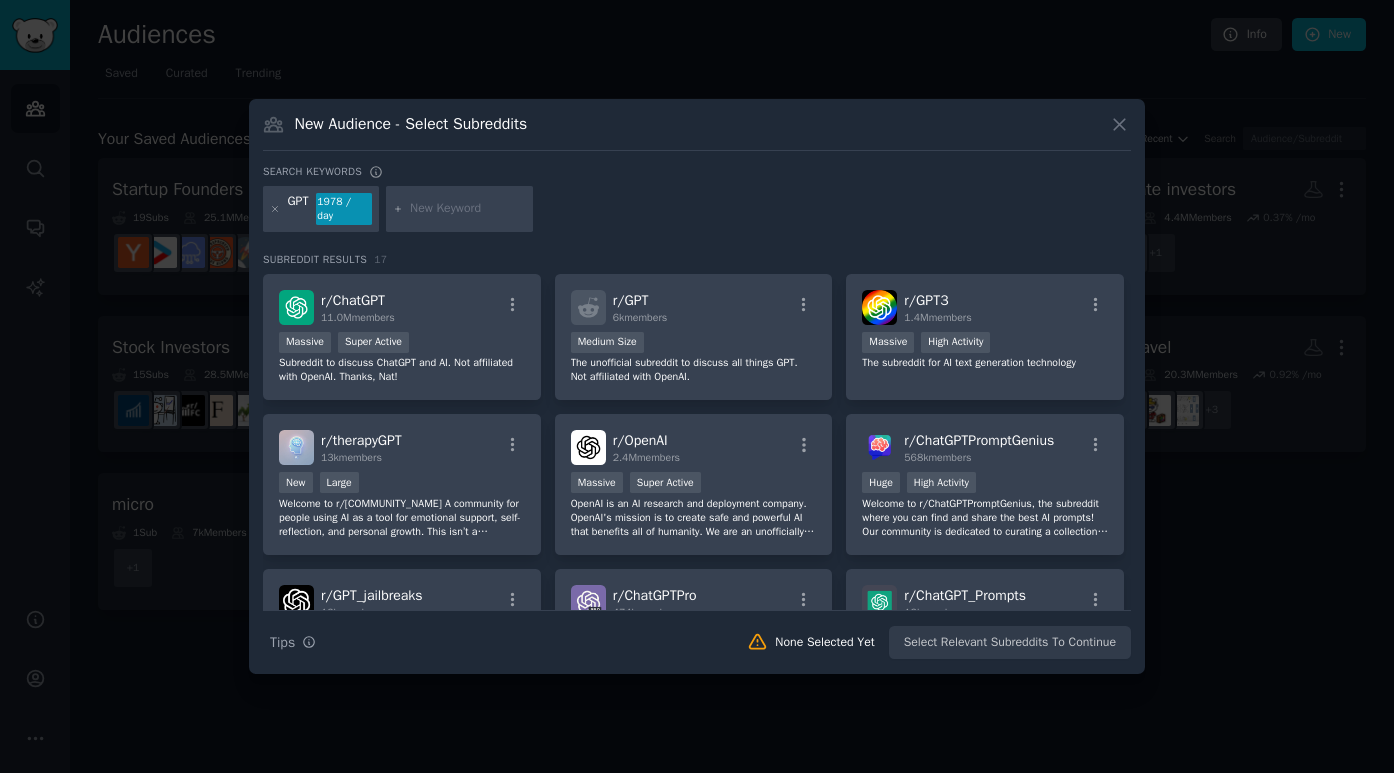 scroll, scrollTop: 0, scrollLeft: 0, axis: both 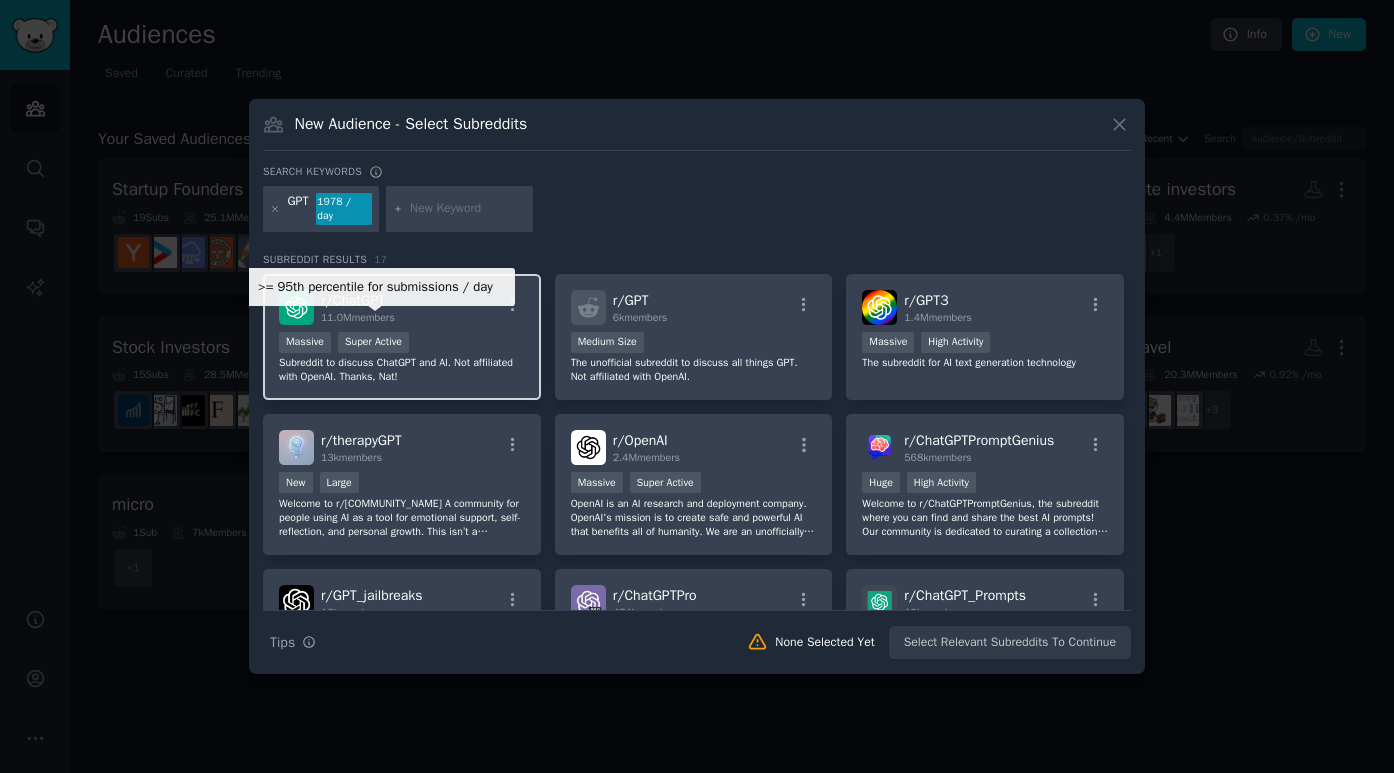 click on "Super Active" at bounding box center (373, 342) 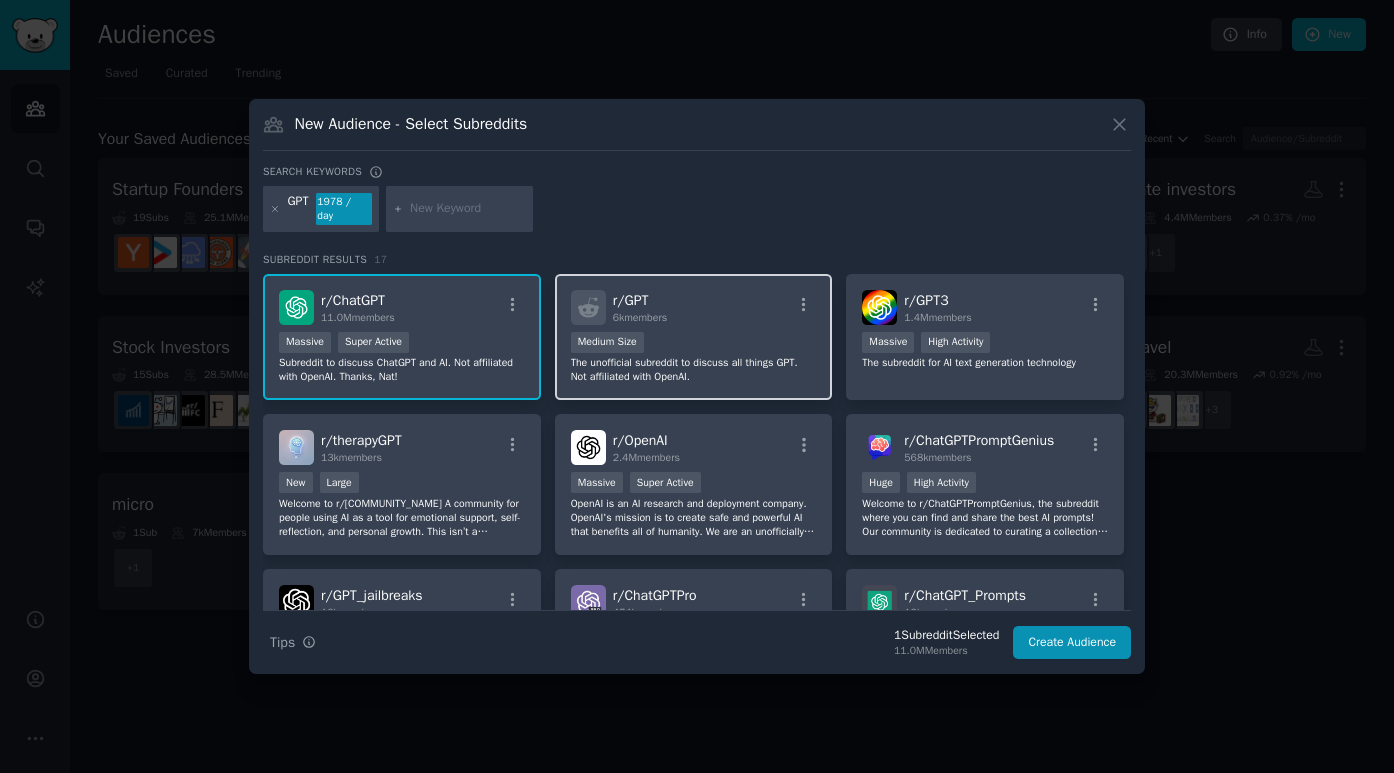 click on "1000 - 10,000 members Medium Size" at bounding box center [694, 344] 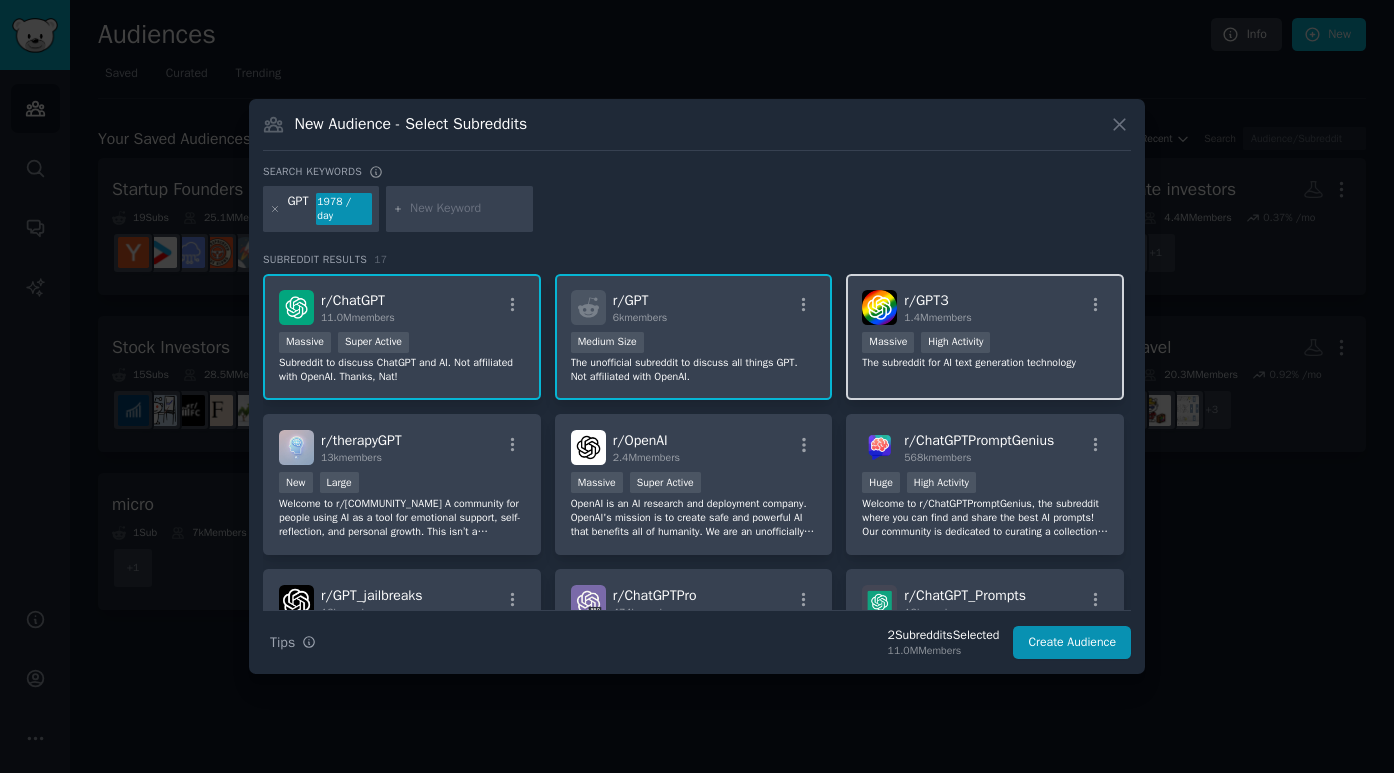click on ">= 80th percentile for submissions / day Massive High Activity" at bounding box center (985, 344) 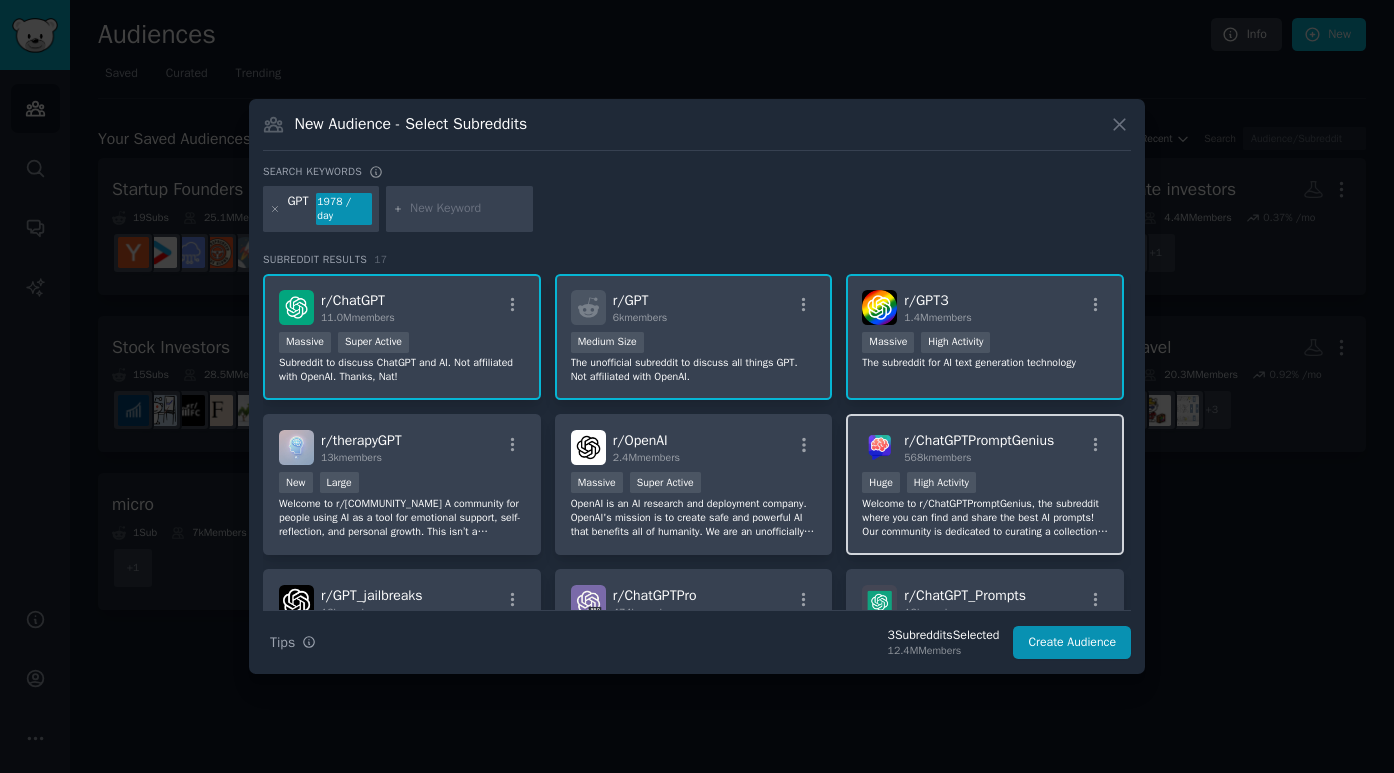 click on "r/ ChatGPTPromptGenius 568k  members" at bounding box center (979, 447) 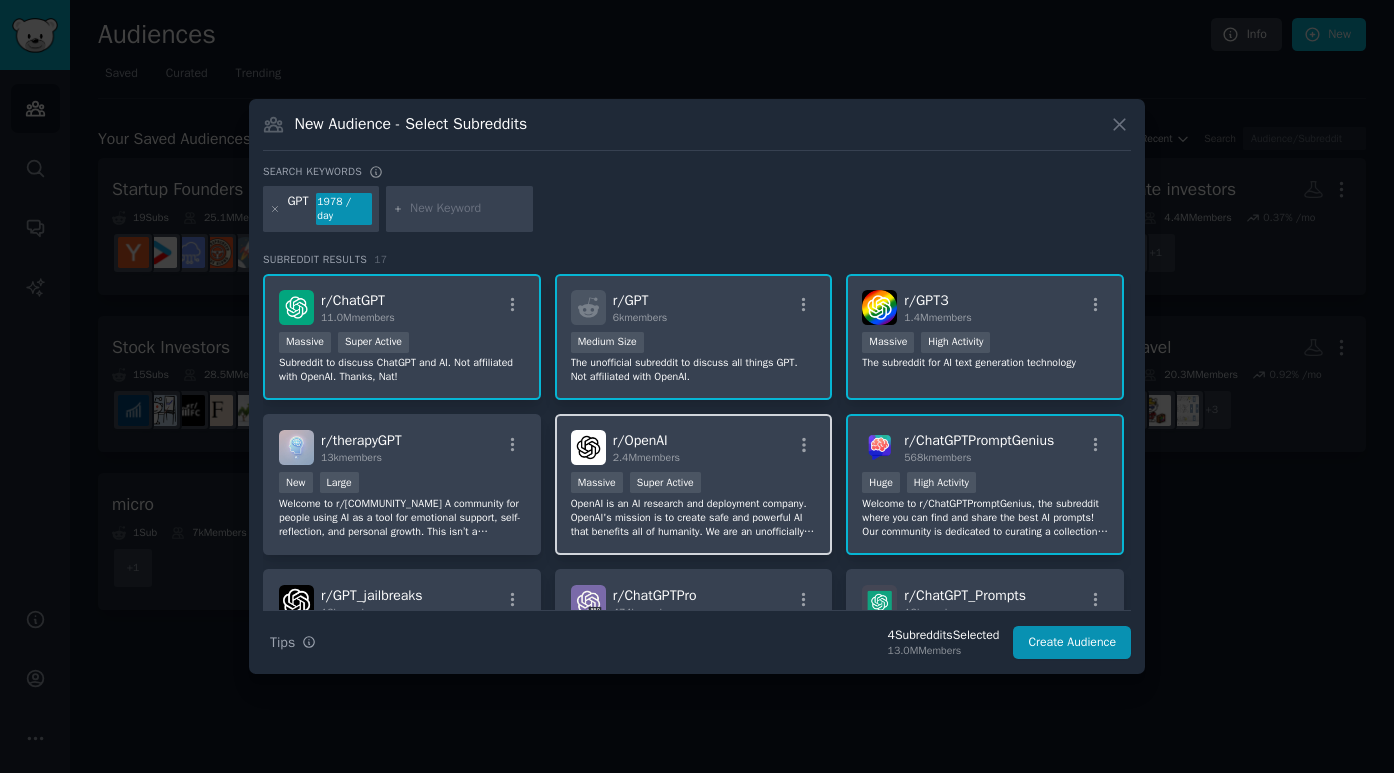 click on "r/ OpenAI 2.4M  members" at bounding box center (694, 447) 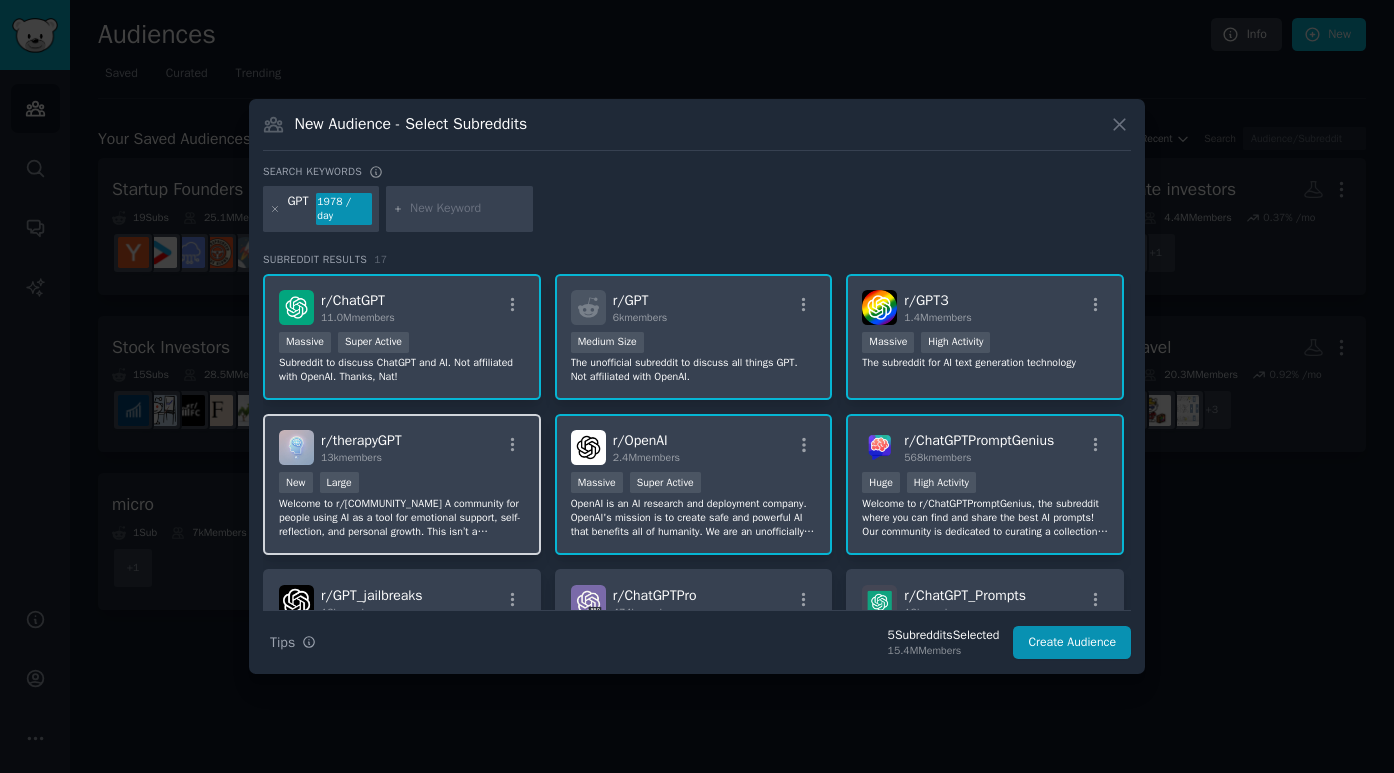 click on "r/[COMMUNITY_NAME] [NUMBER] members" at bounding box center (402, 447) 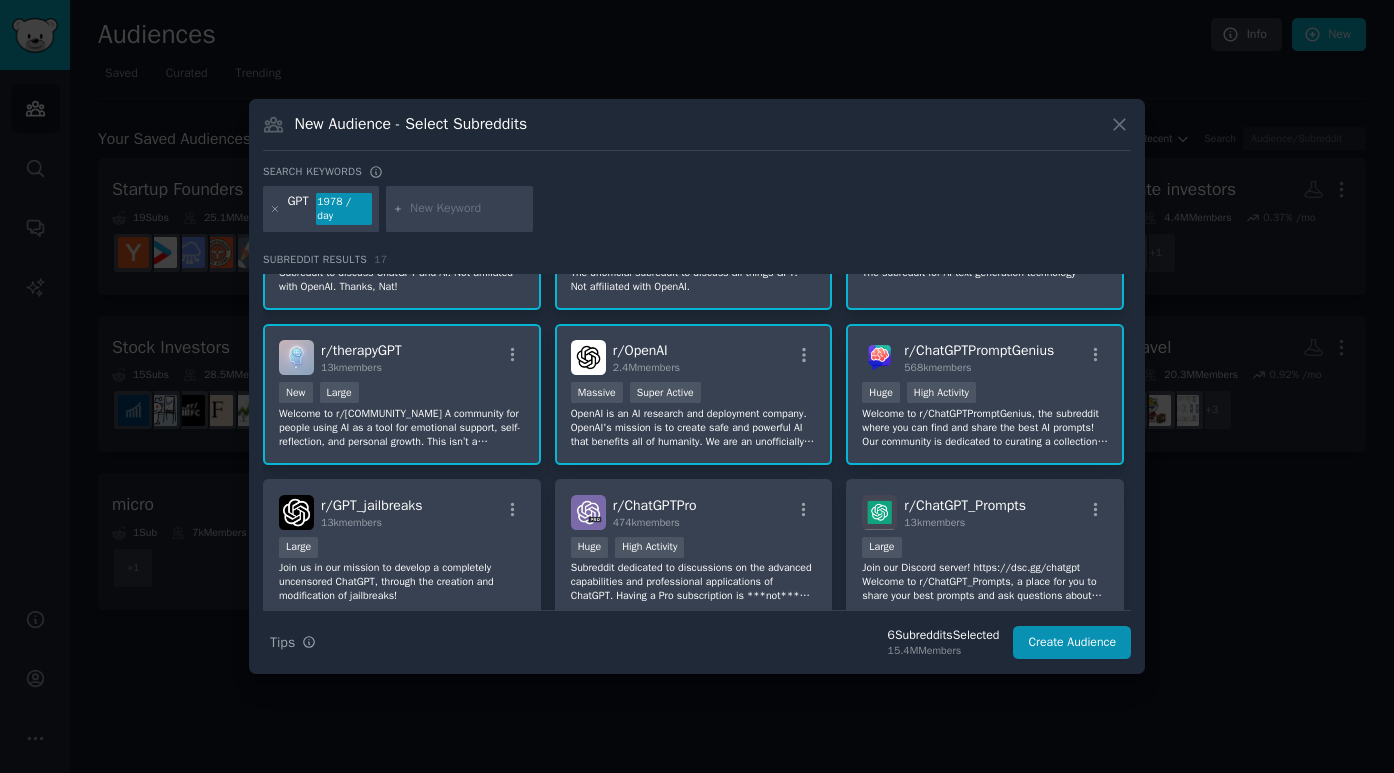 scroll, scrollTop: 109, scrollLeft: 0, axis: vertical 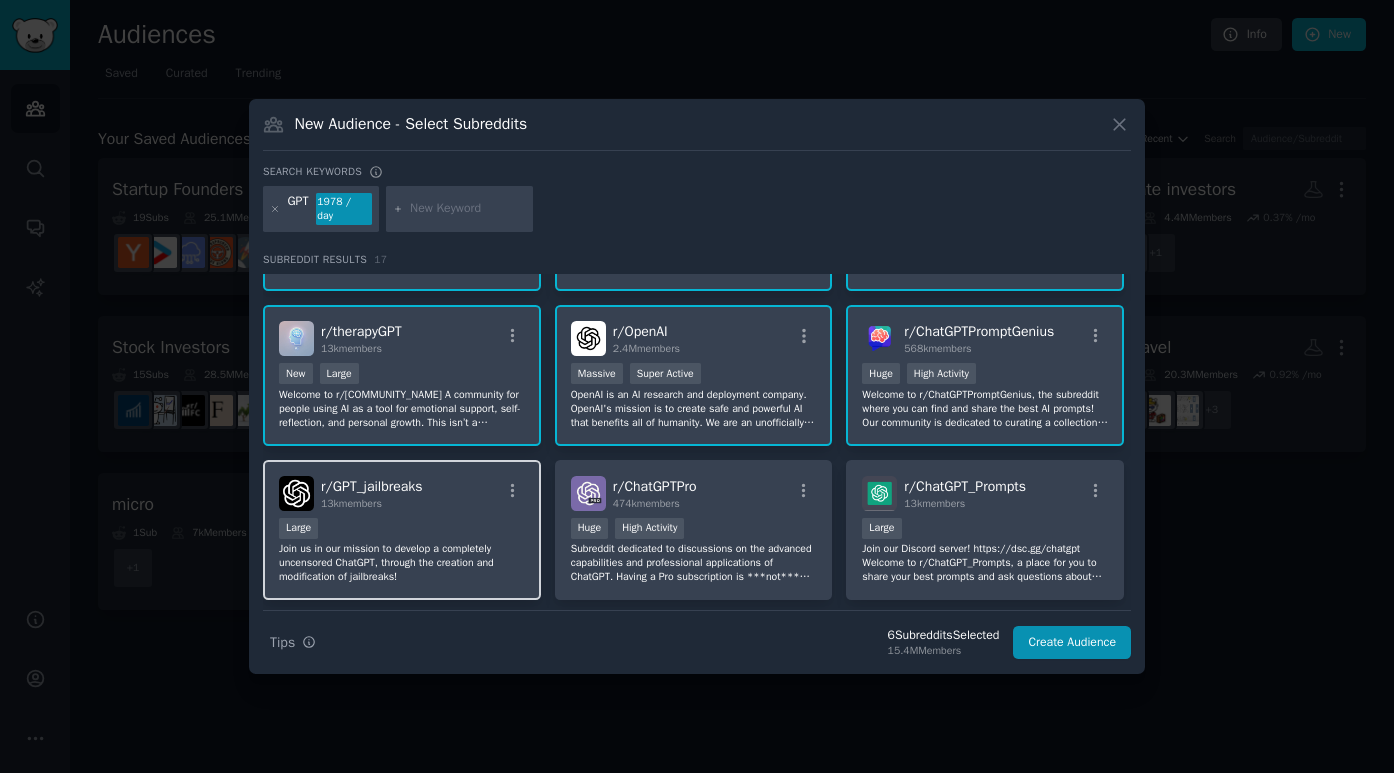 click on "r/[COMMUNITY_NAME] [NUMBER] members" at bounding box center [402, 493] 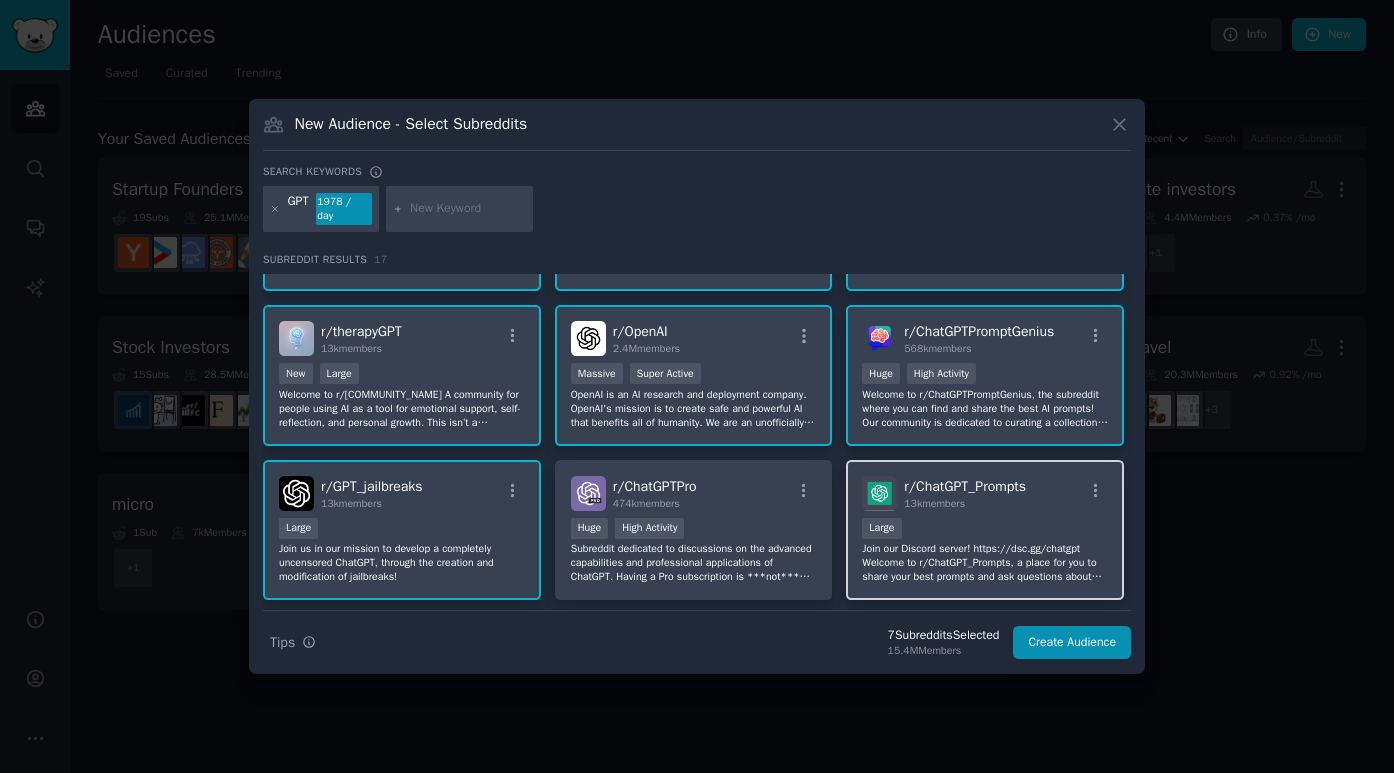 click on "r/ ChatGPT_Prompts 13k  members Large Join our Discord server! https://dsc.gg/chatgpt
Welcome to r/ChatGPT_Prompts, a place for you to share your best prompts and ask questions about how your prompts can be improved.
This subreddit is dedicated to sharing prompts for use with the ChatGPT language model. Ask questions about how your prompts can be improved, or simply share your creations.
NOTE: All top-level posts must contain a prompt. Questions should include a description of the desired output." at bounding box center [985, 530] 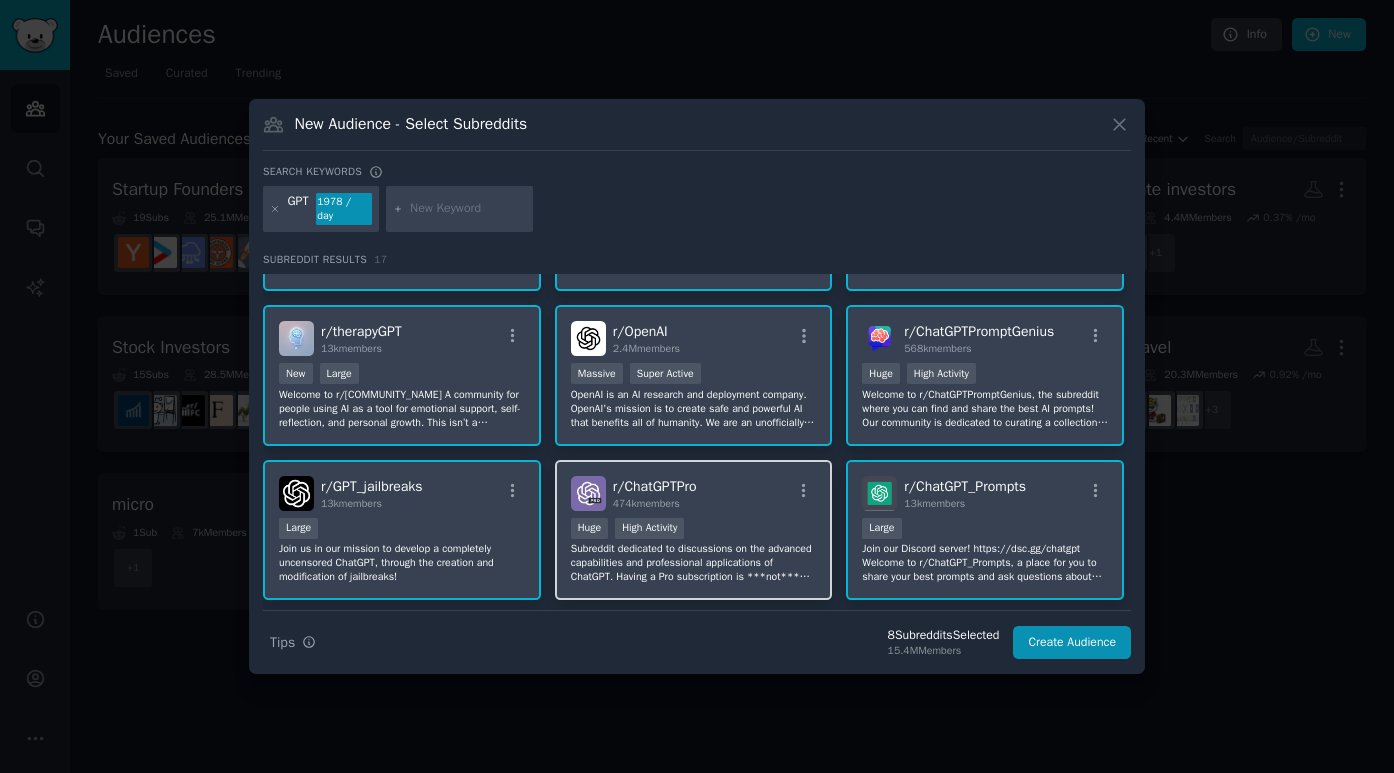 click on "r/ ChatGPTPro 474k  members" at bounding box center [694, 493] 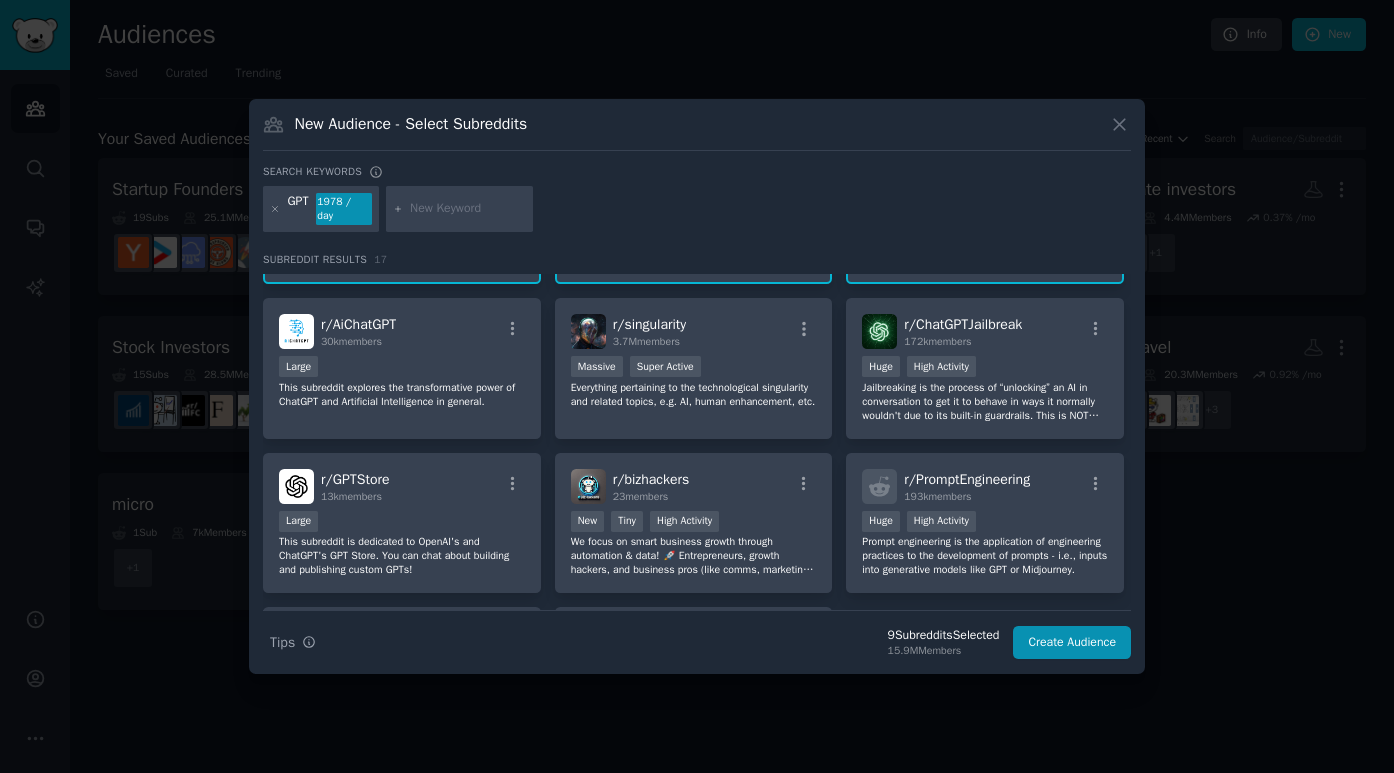 scroll, scrollTop: 429, scrollLeft: 0, axis: vertical 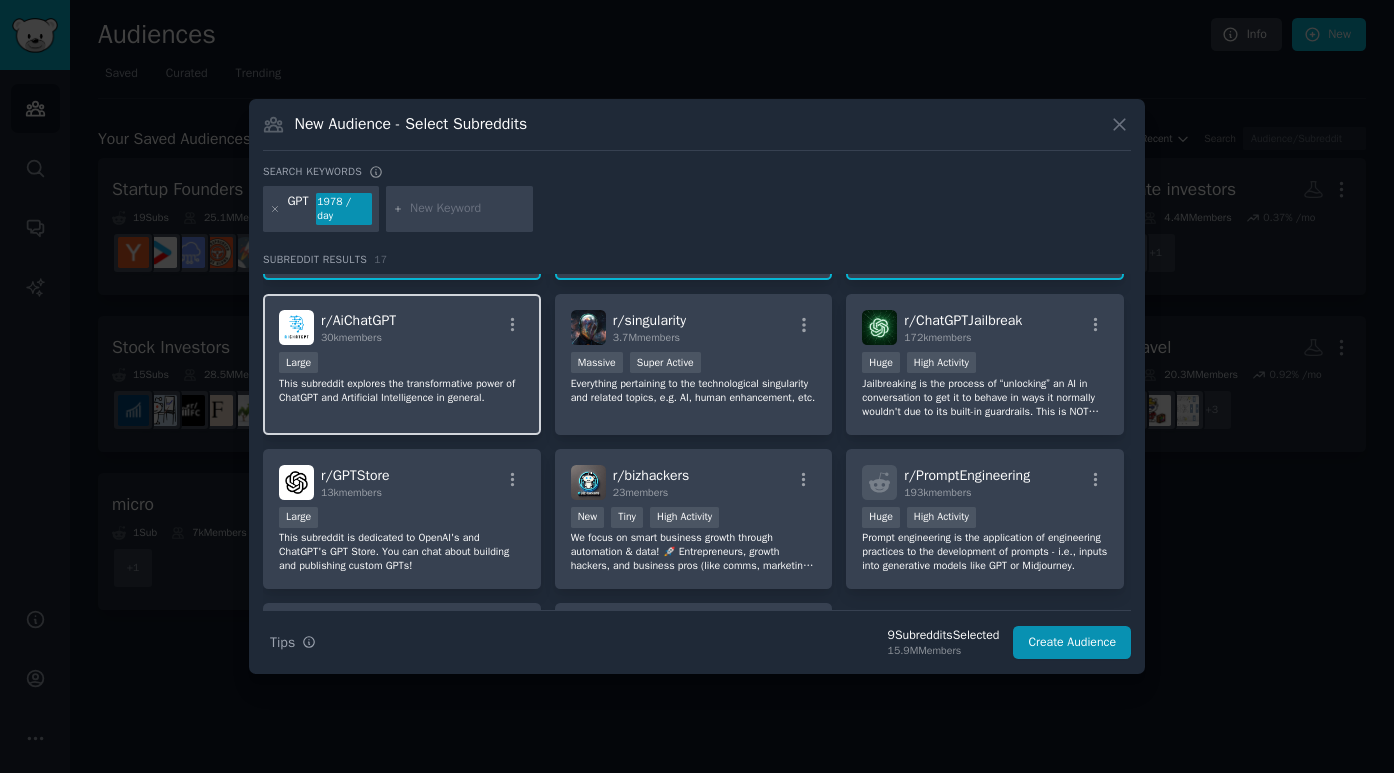 click on "This subreddit explores the transformative power of ChatGPT and Artificial Intelligence in general." at bounding box center (402, 391) 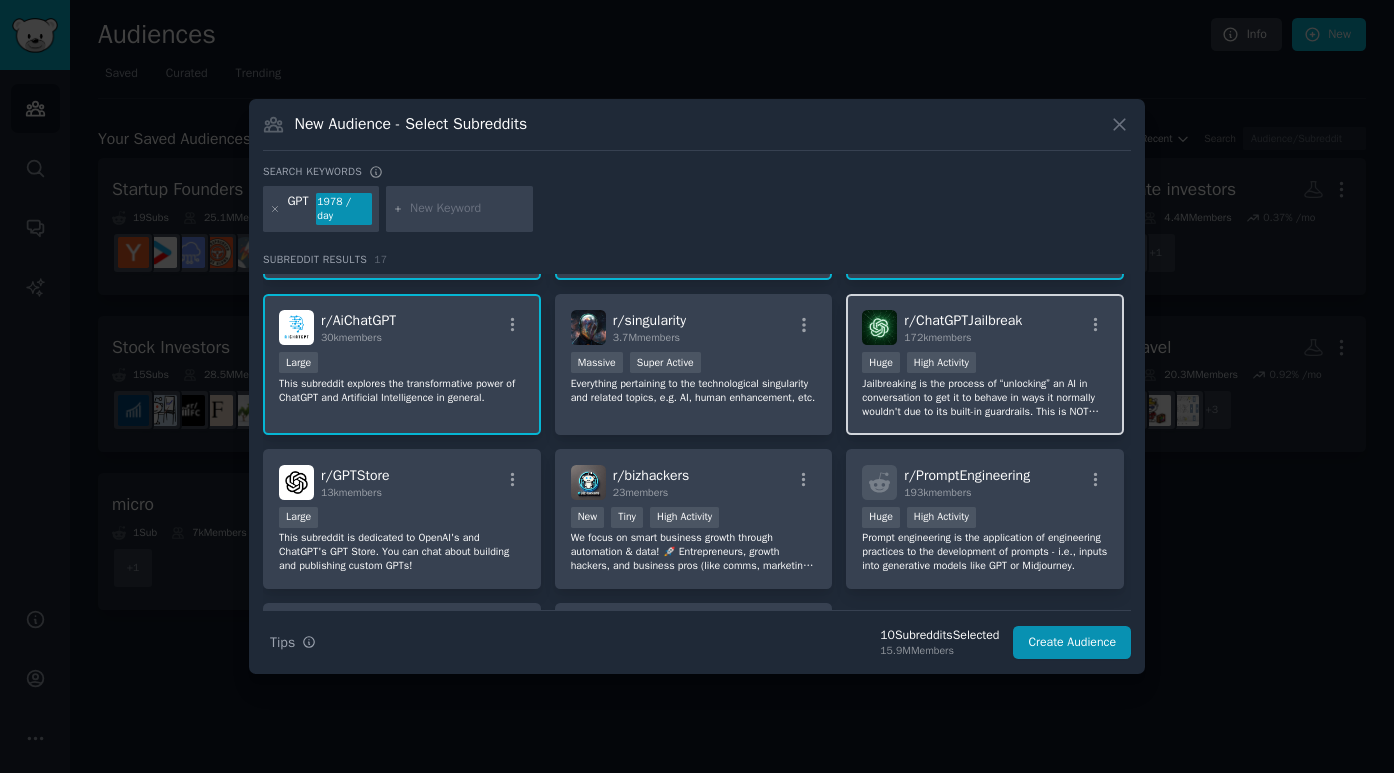 click on "r/ ChatGPTJailbreak 172k  members Huge High Activity Jailbreaking is the process of “unlocking” an AI in conversation to get it to behave in ways it normally wouldn't due to its built-in guardrails. This is NOT equivalent to hacking.
Not all jailbreaking is for evil purposes. And not all guardrails are truly for the greater good. We encourage you to learn more about this fascinating grey area of prompt engineering.
If you're new to jailbreaks, please take a look at our wiki in the sidebar to understand the shenanigans." at bounding box center (985, 364) 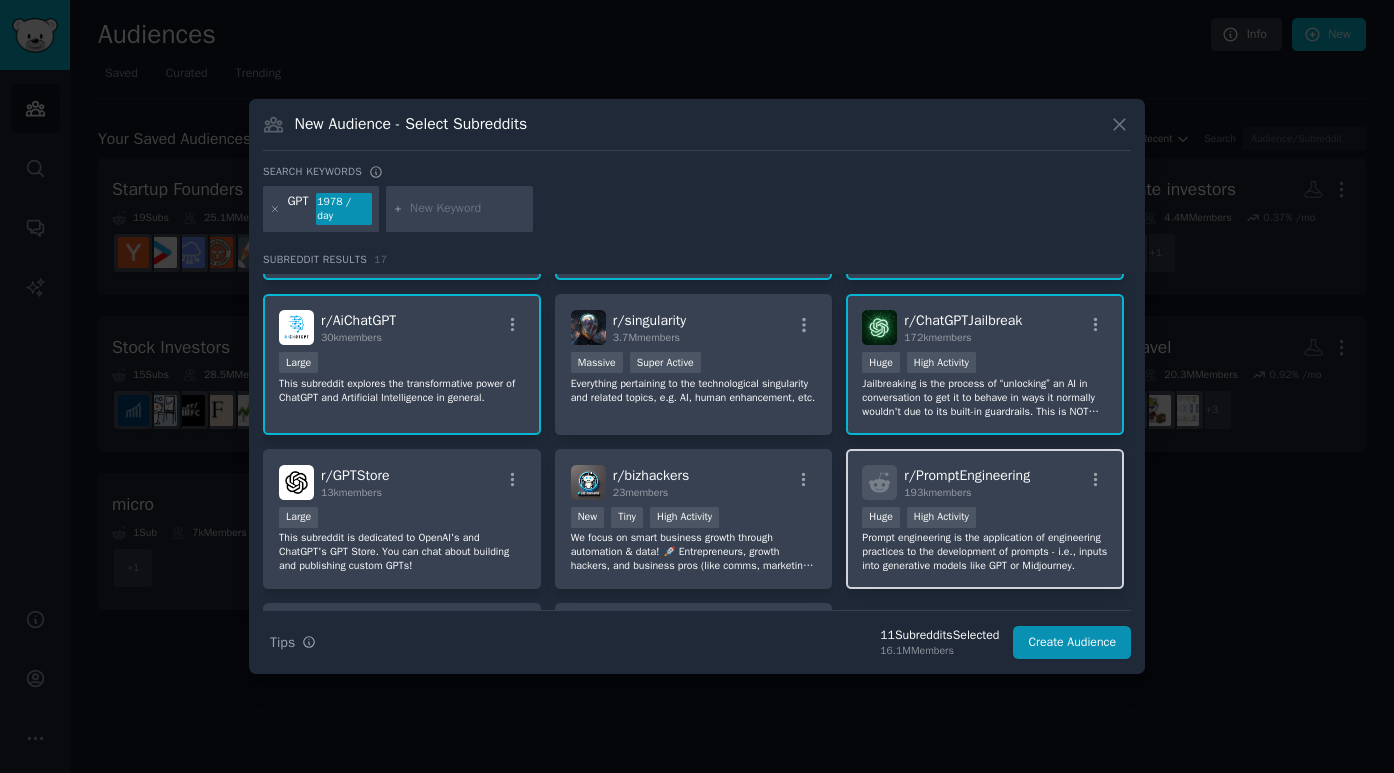 click on "r/ PromptEngineering" at bounding box center (967, 475) 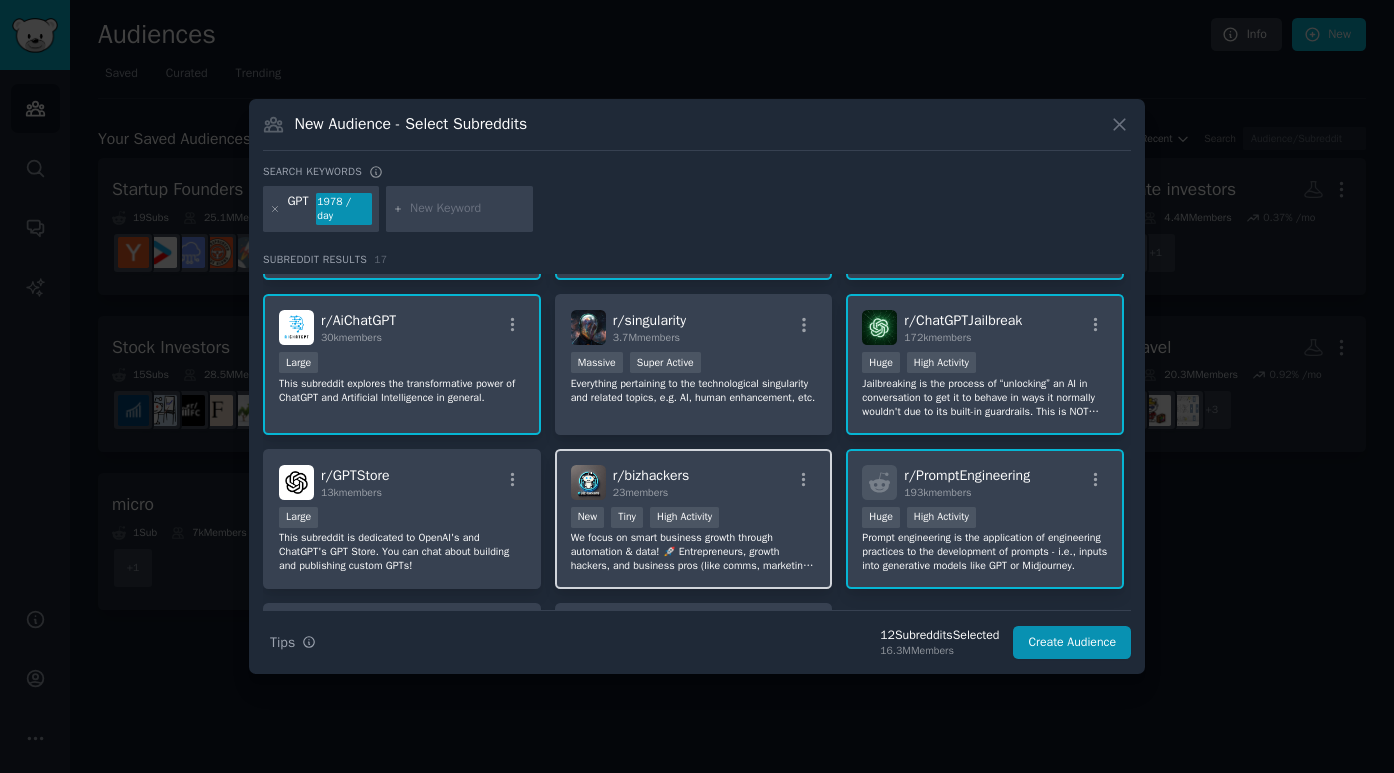 click on "r/ bizhackers 23  members" at bounding box center (694, 482) 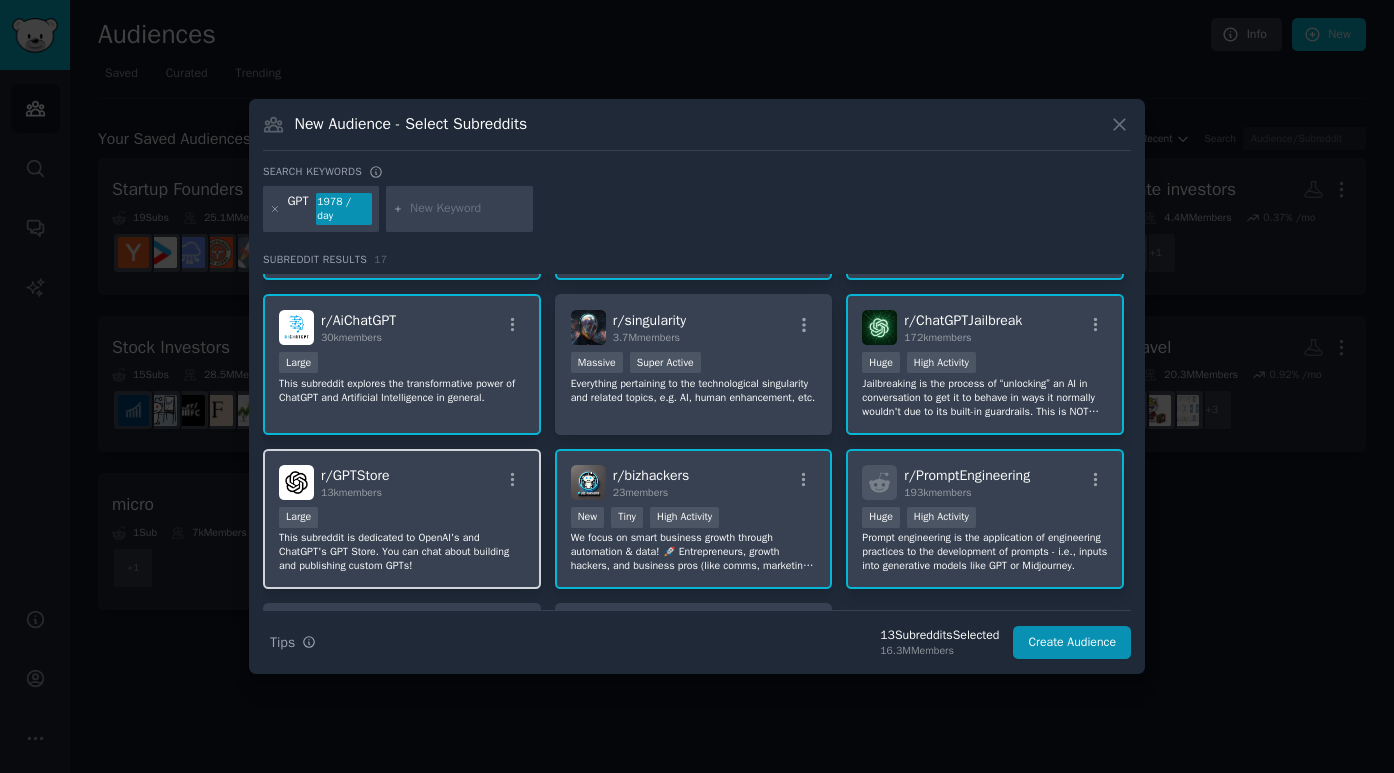 click on "r/[COMMUNITY_NAME] [NUMBER] members" at bounding box center [402, 482] 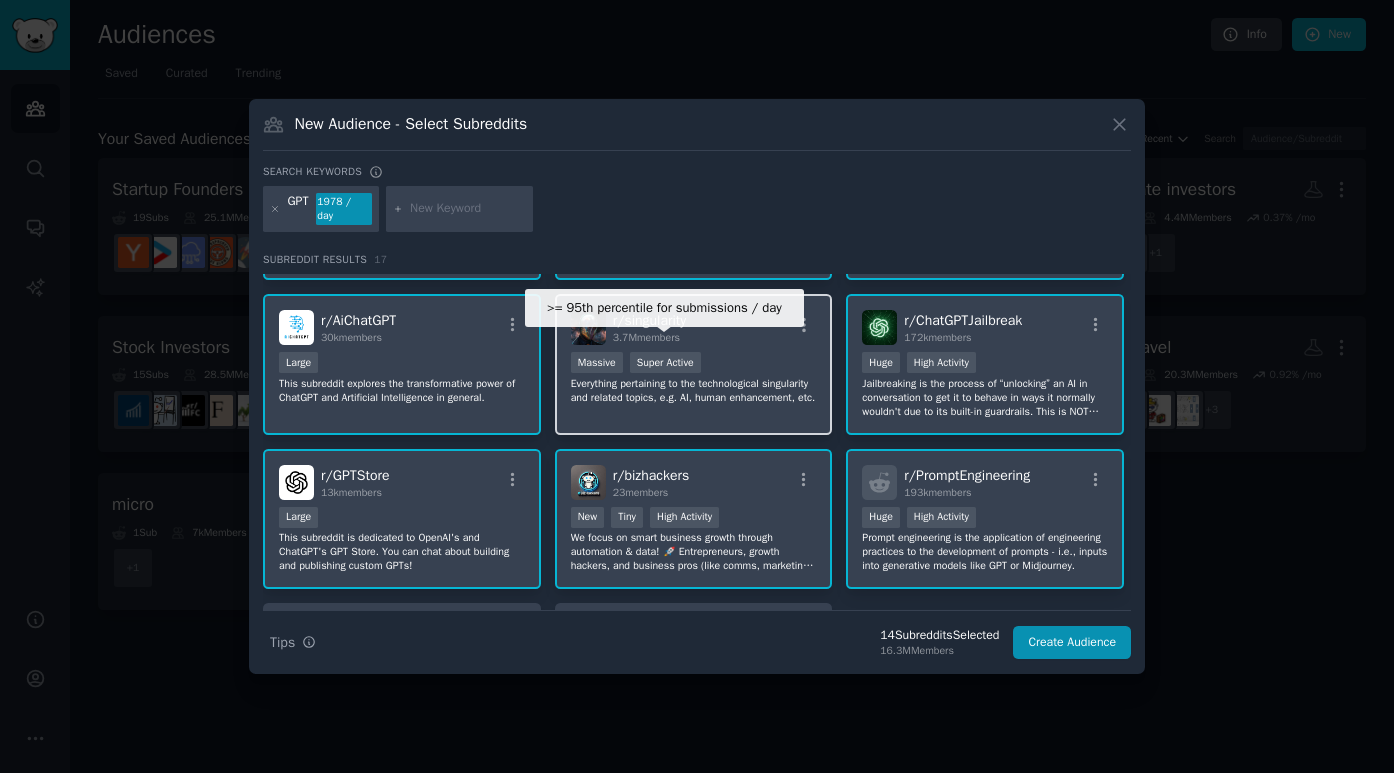 click on "Super Active" at bounding box center (665, 362) 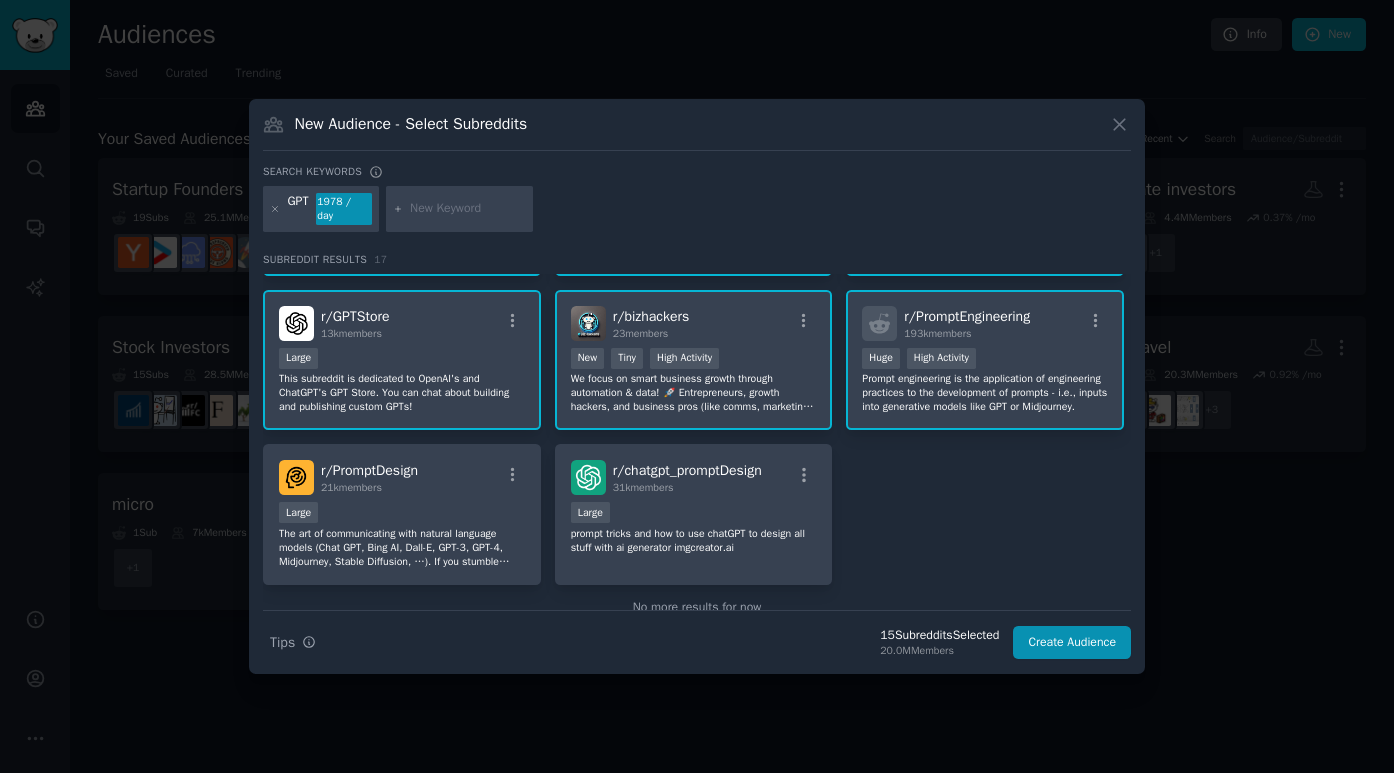 scroll, scrollTop: 593, scrollLeft: 0, axis: vertical 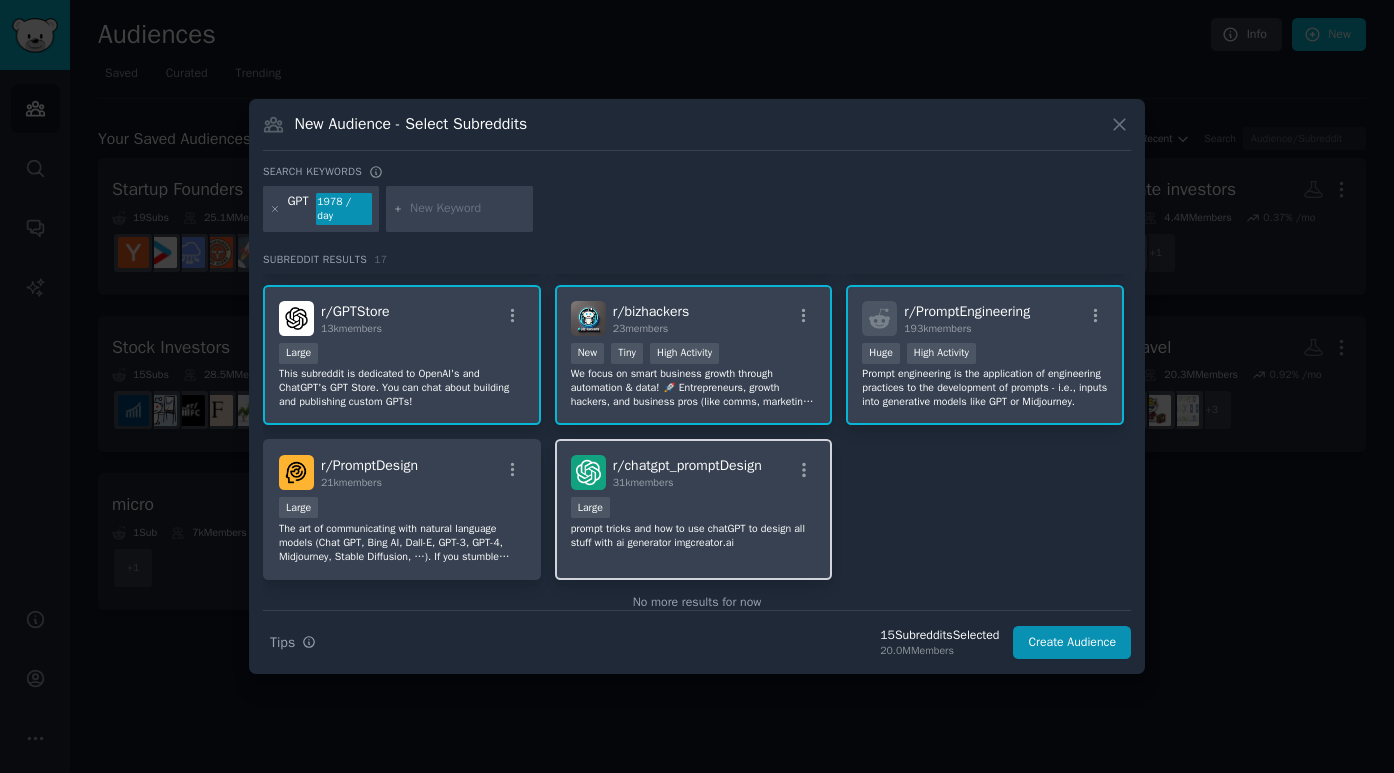 click on "r/[COMMUNITY_NAME] [NUMBER] members" at bounding box center [687, 472] 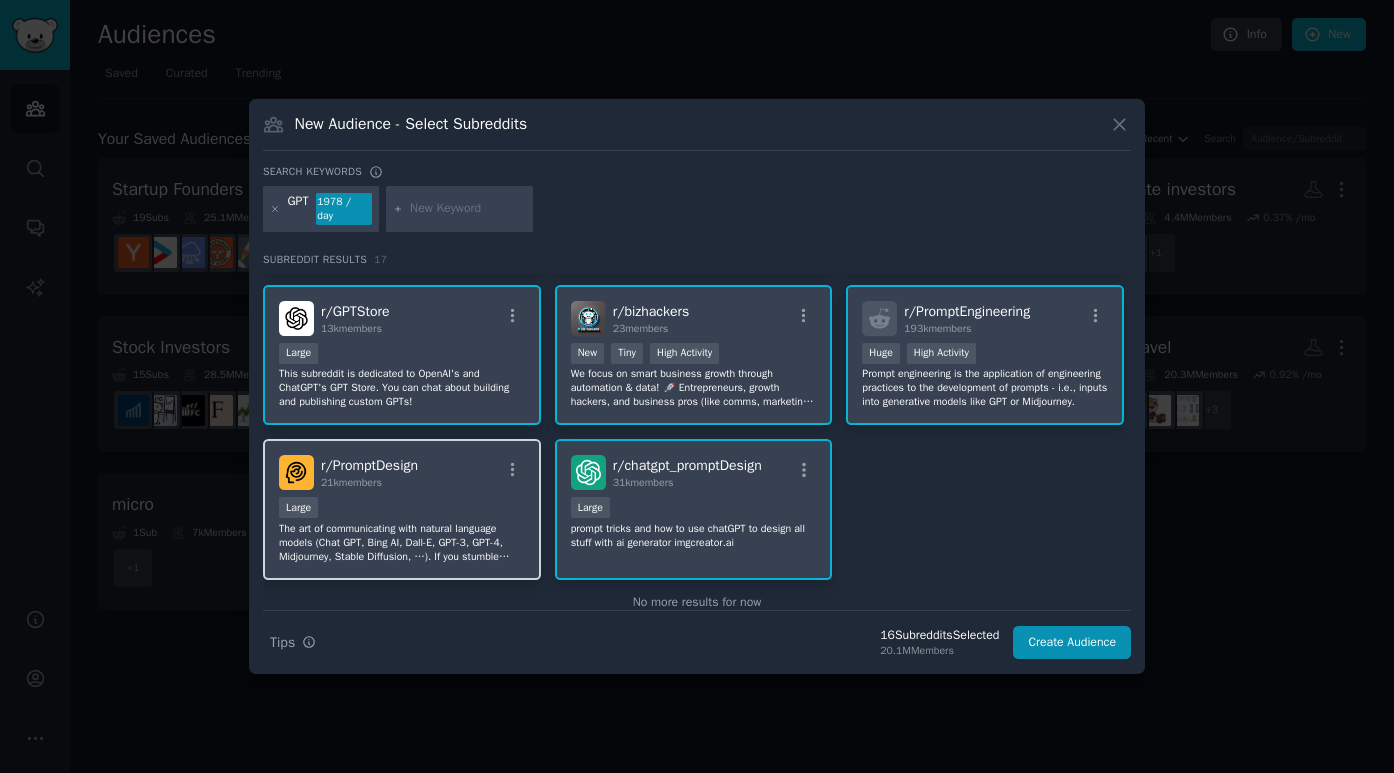 click on "r/ PromptDesign 21k  members" at bounding box center (402, 472) 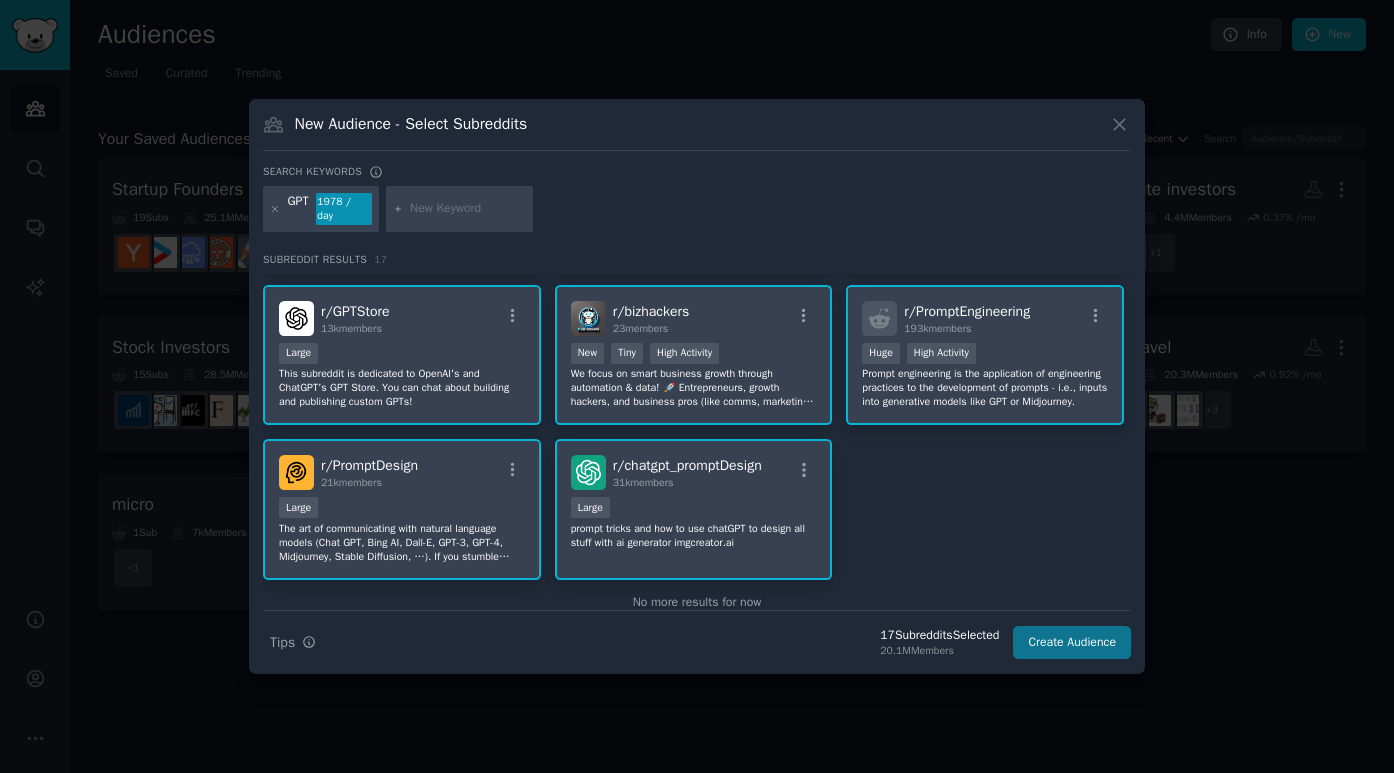 click on "Create Audience" at bounding box center [1072, 643] 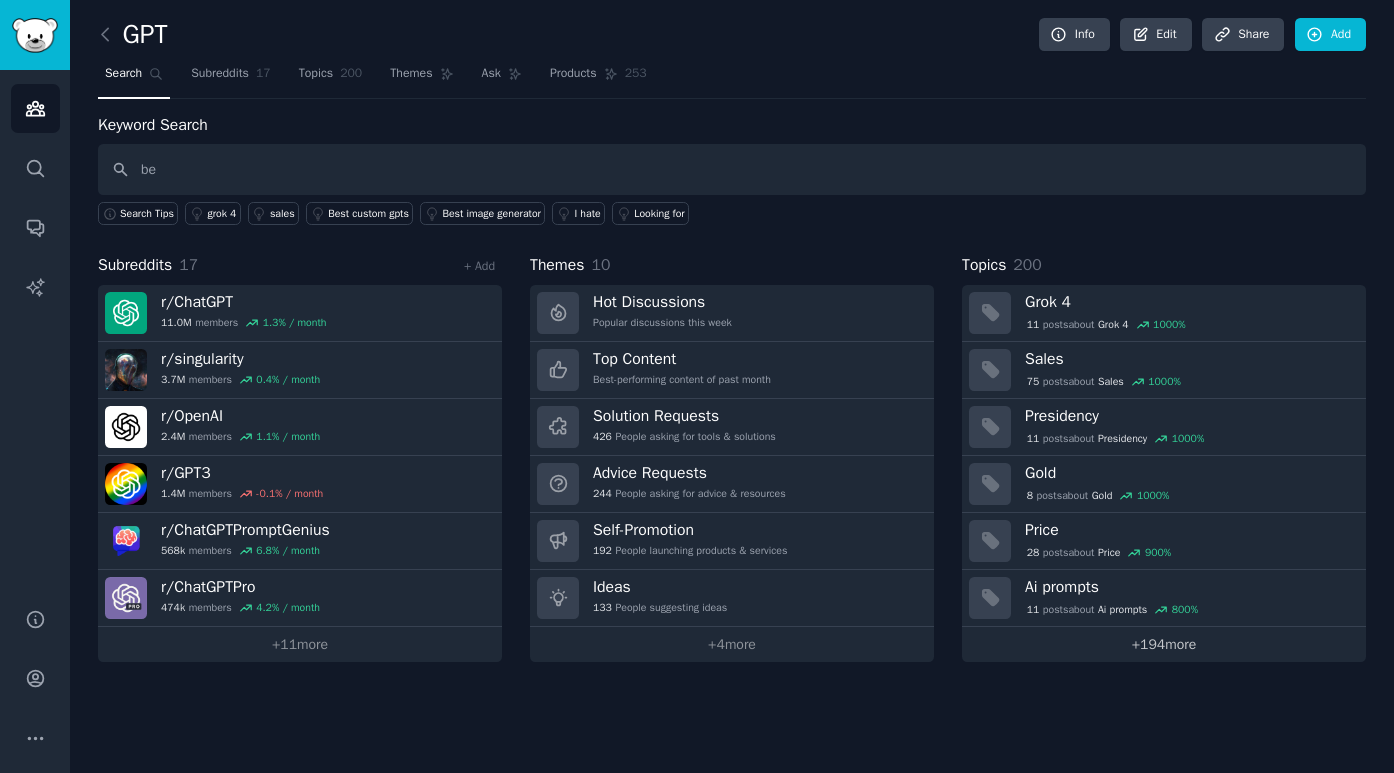 type on "b" 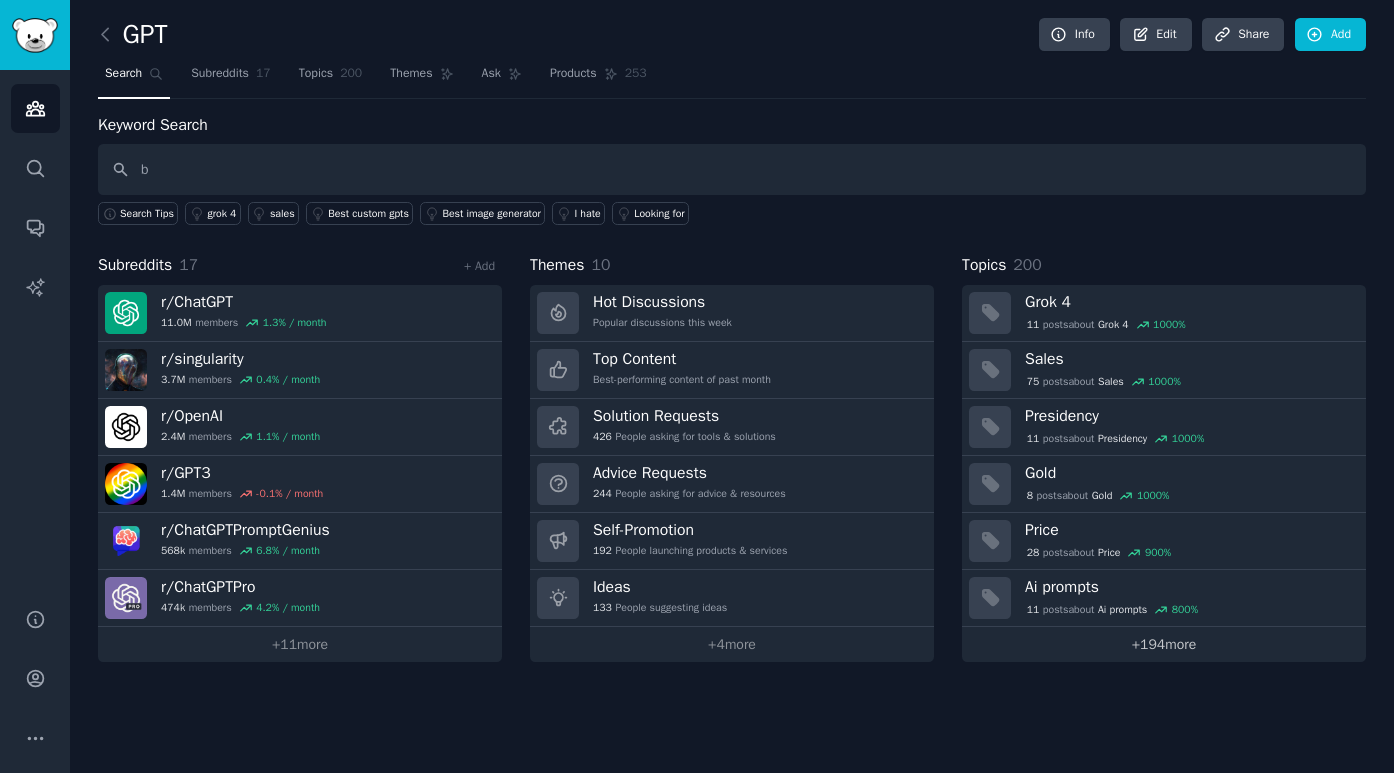 type 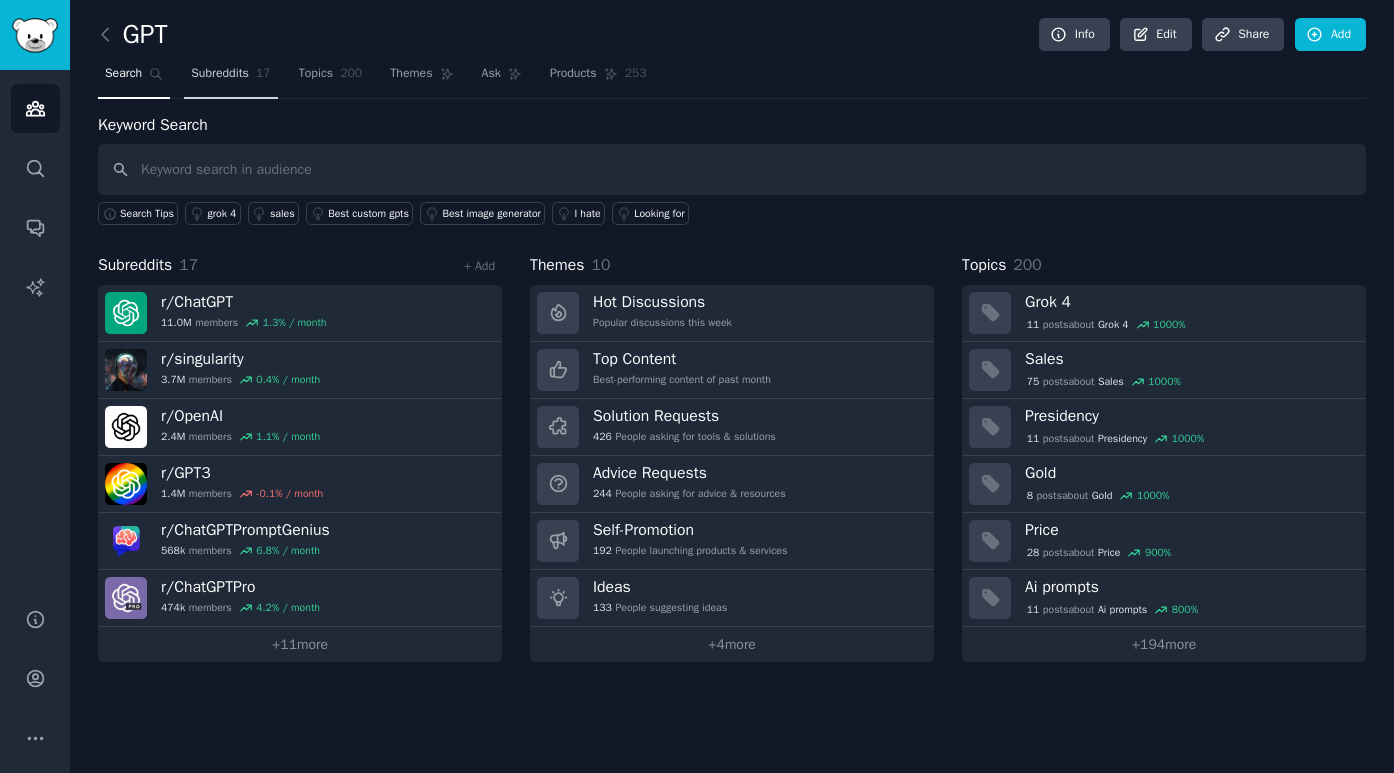 click on "Subreddits" at bounding box center [220, 74] 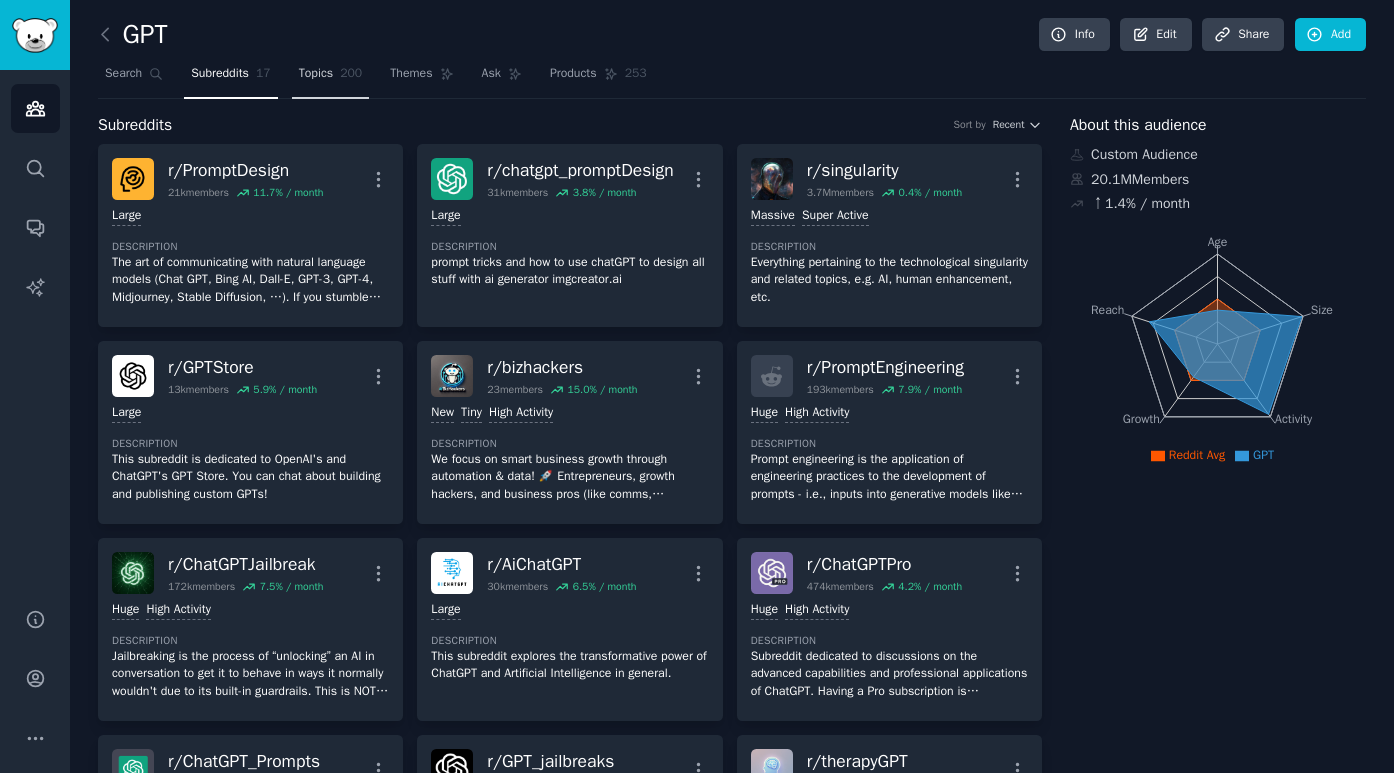 click on "Topics" at bounding box center [316, 74] 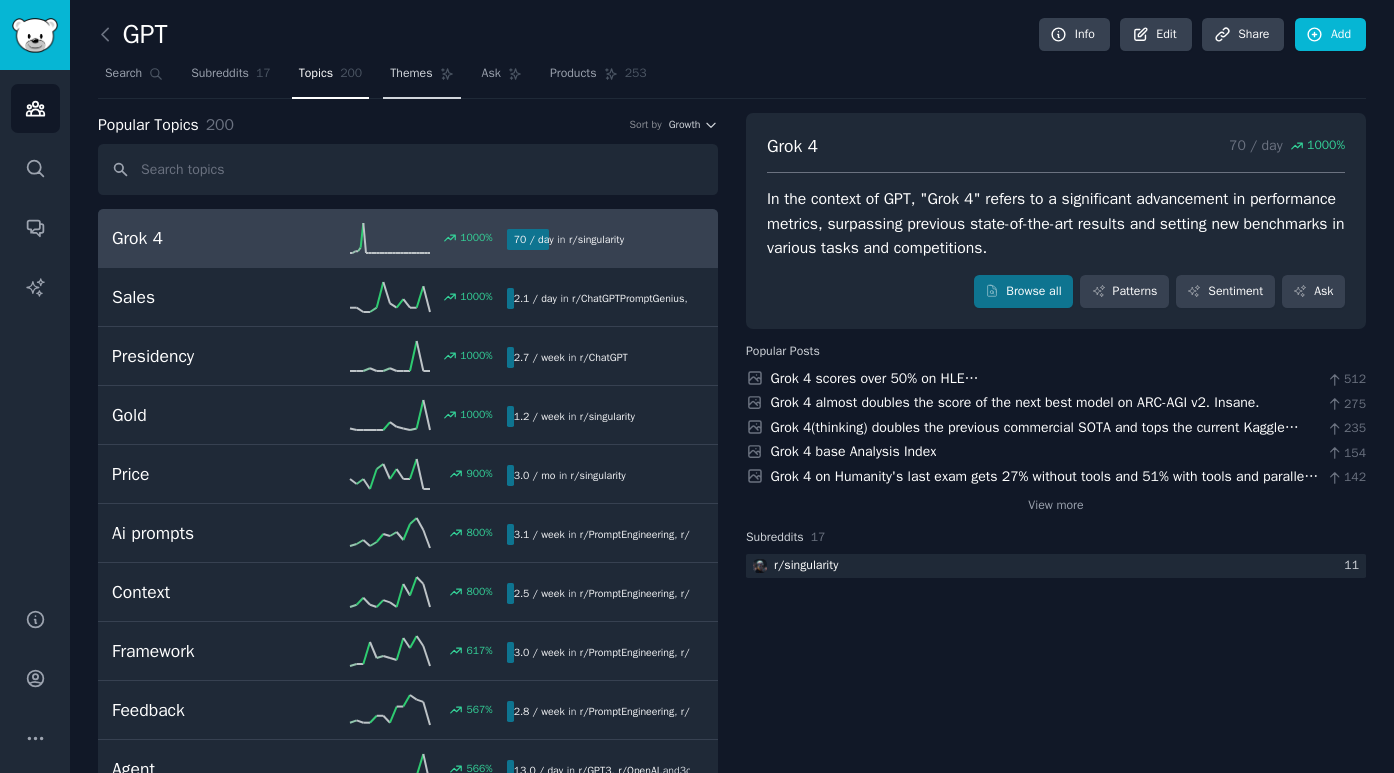 click on "Themes" at bounding box center [421, 78] 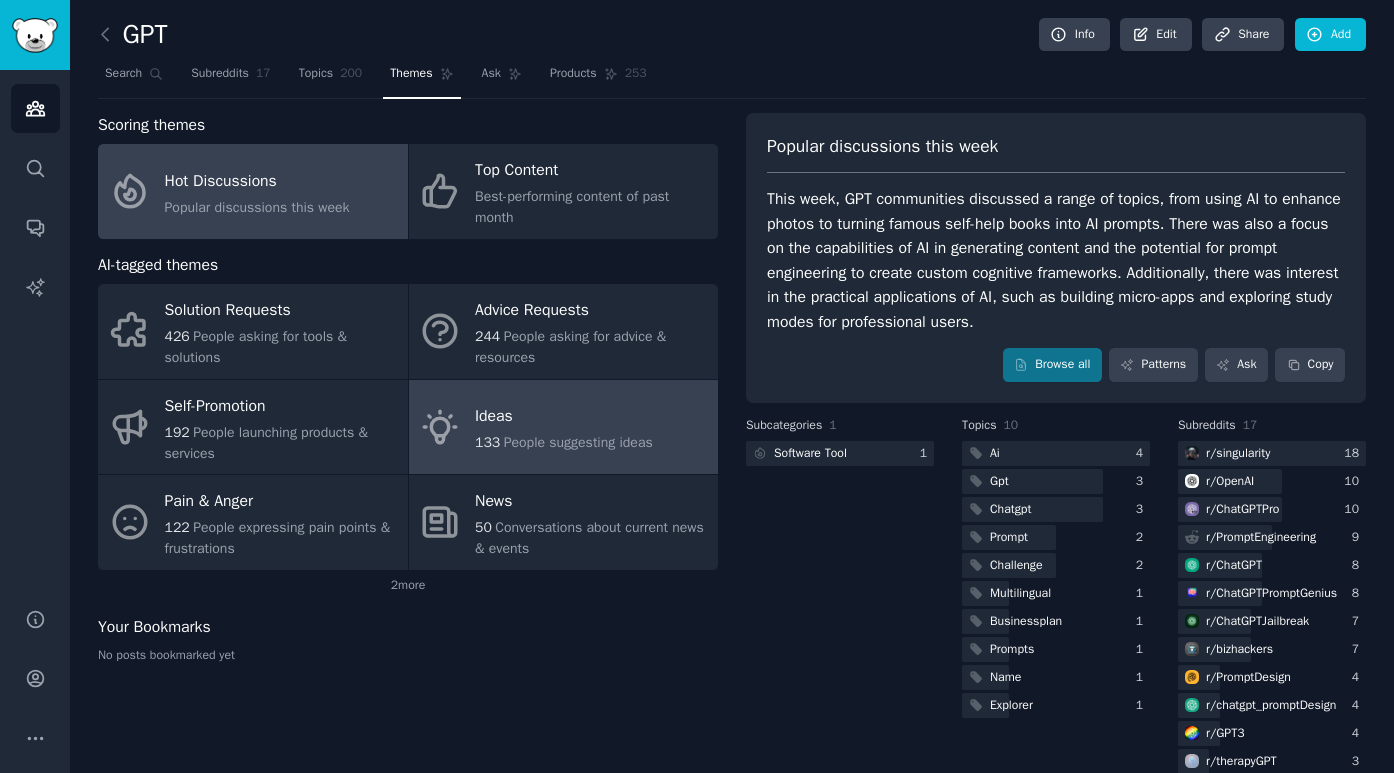 click on "Ideas" at bounding box center (564, 417) 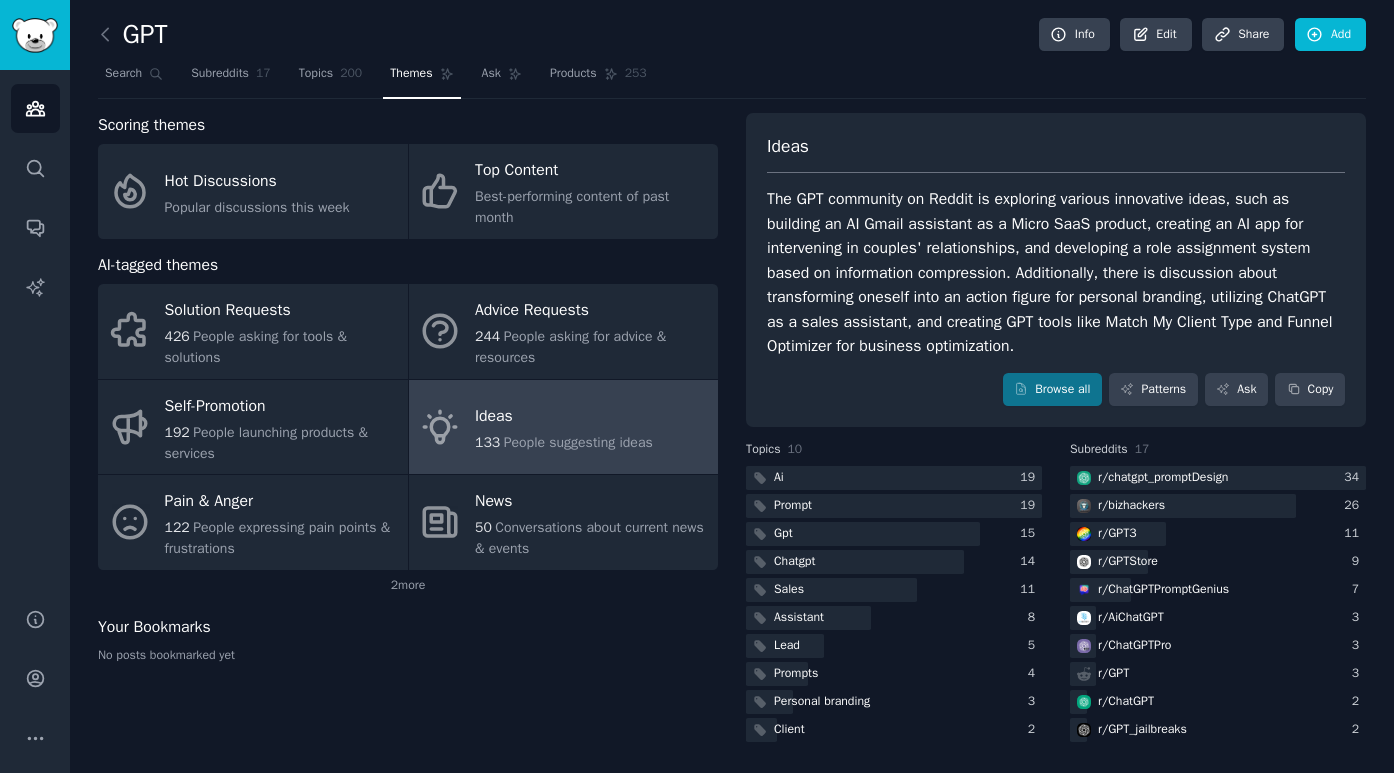 scroll, scrollTop: 0, scrollLeft: 0, axis: both 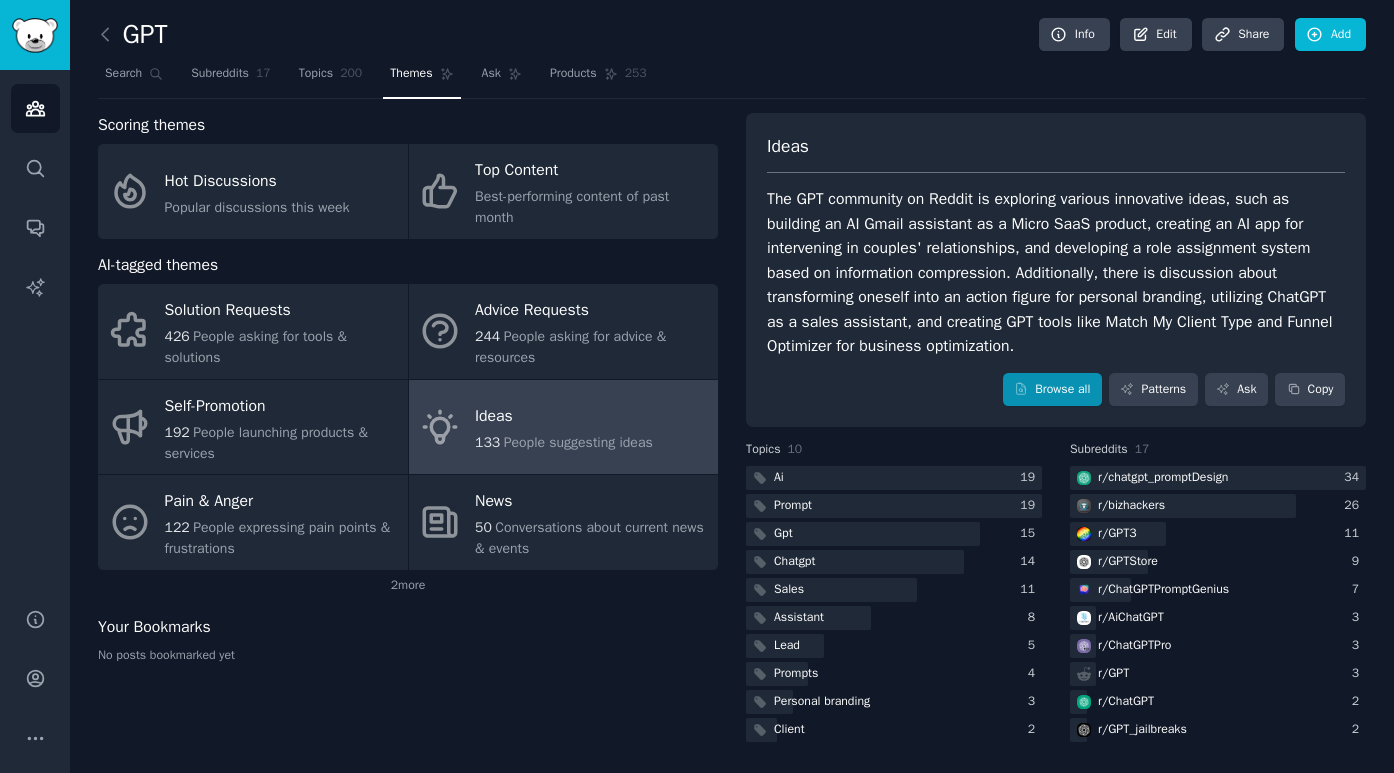 click on "Browse all" at bounding box center [1052, 390] 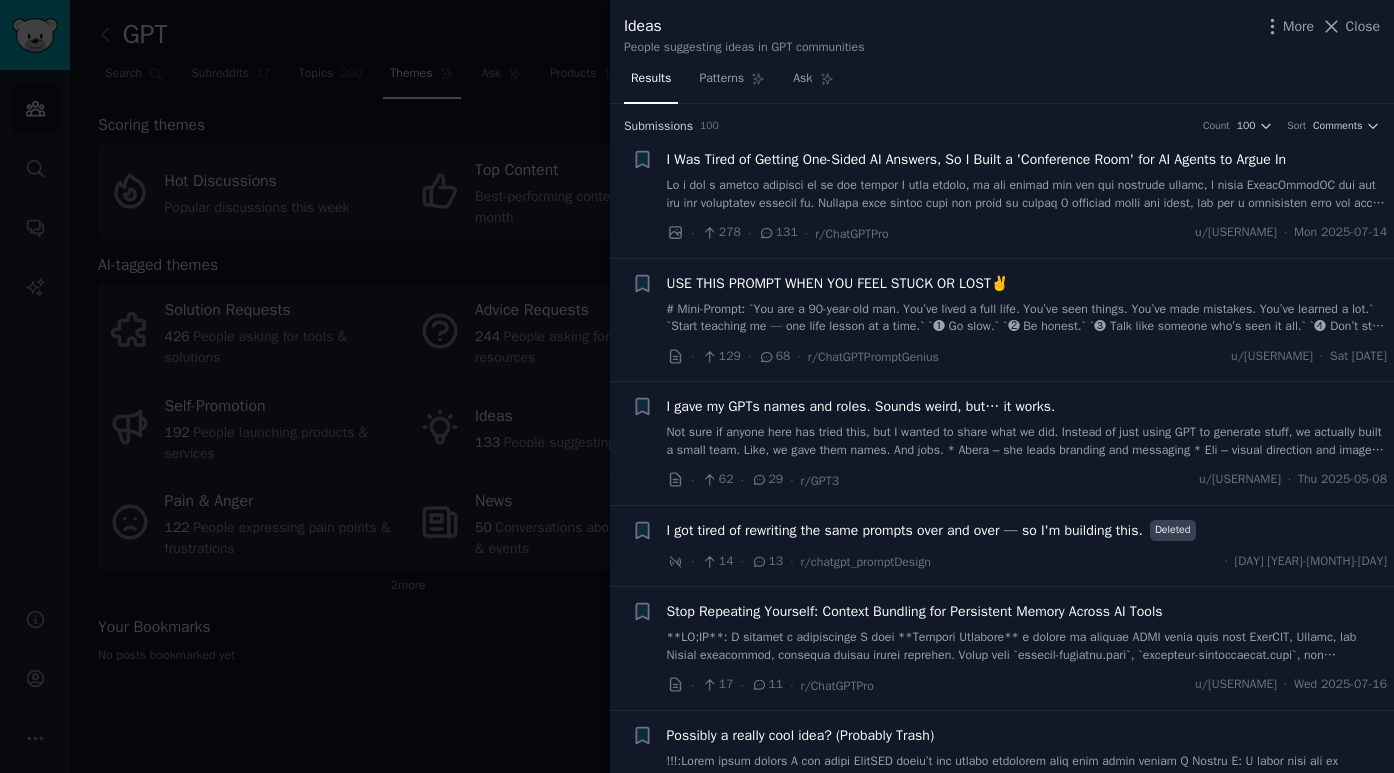 click on "I Was Tired of Getting One-Sided AI Answers, So I Built a 'Conference Room' for AI Agents to Argue In" at bounding box center [977, 159] 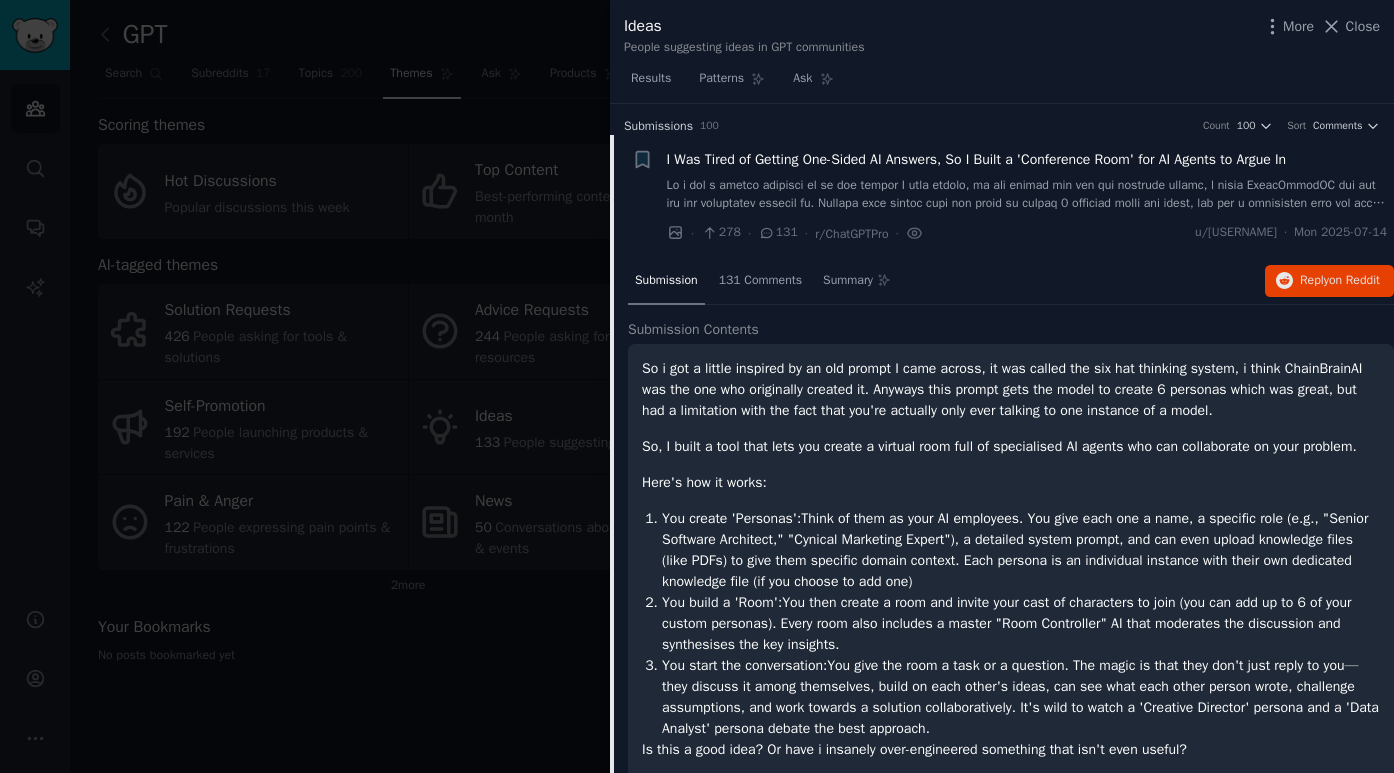scroll, scrollTop: 0, scrollLeft: 0, axis: both 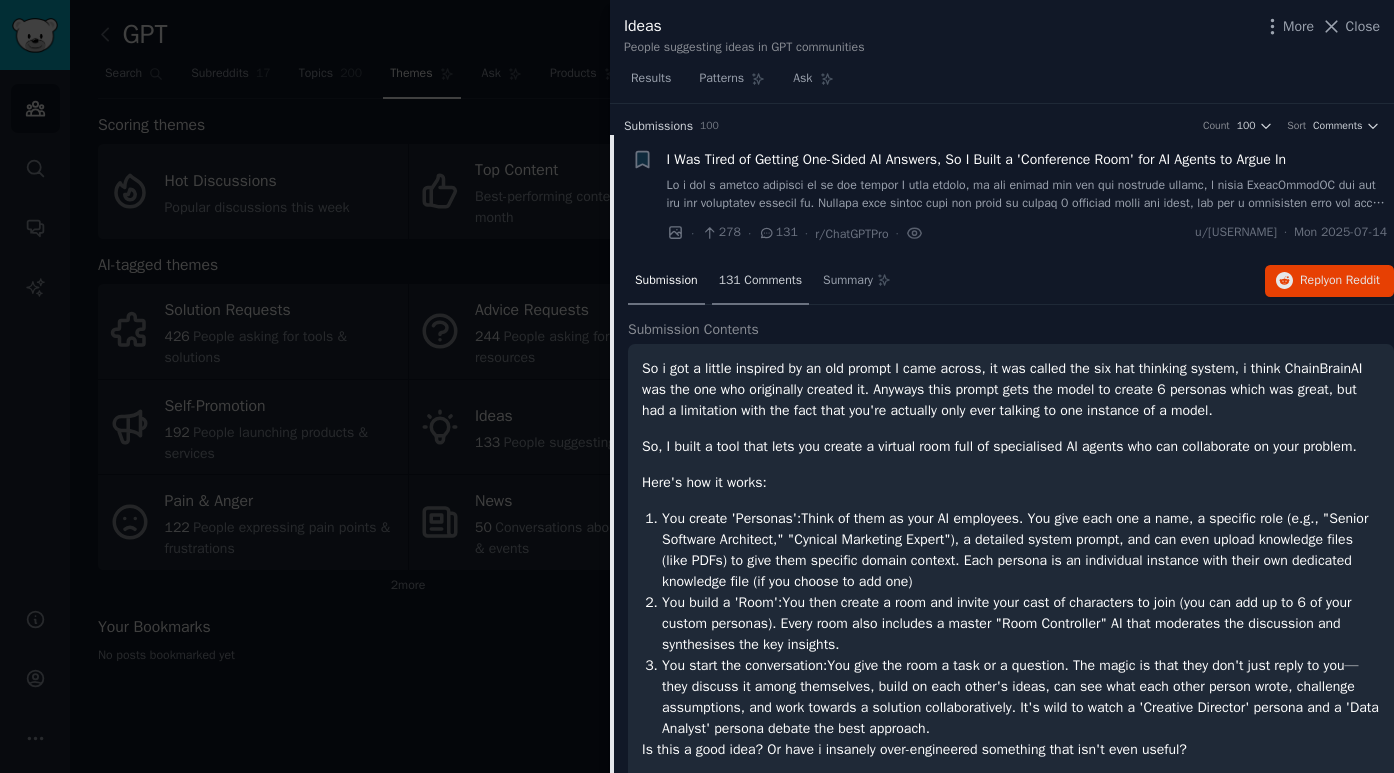 click on "131 Comments" at bounding box center [760, 281] 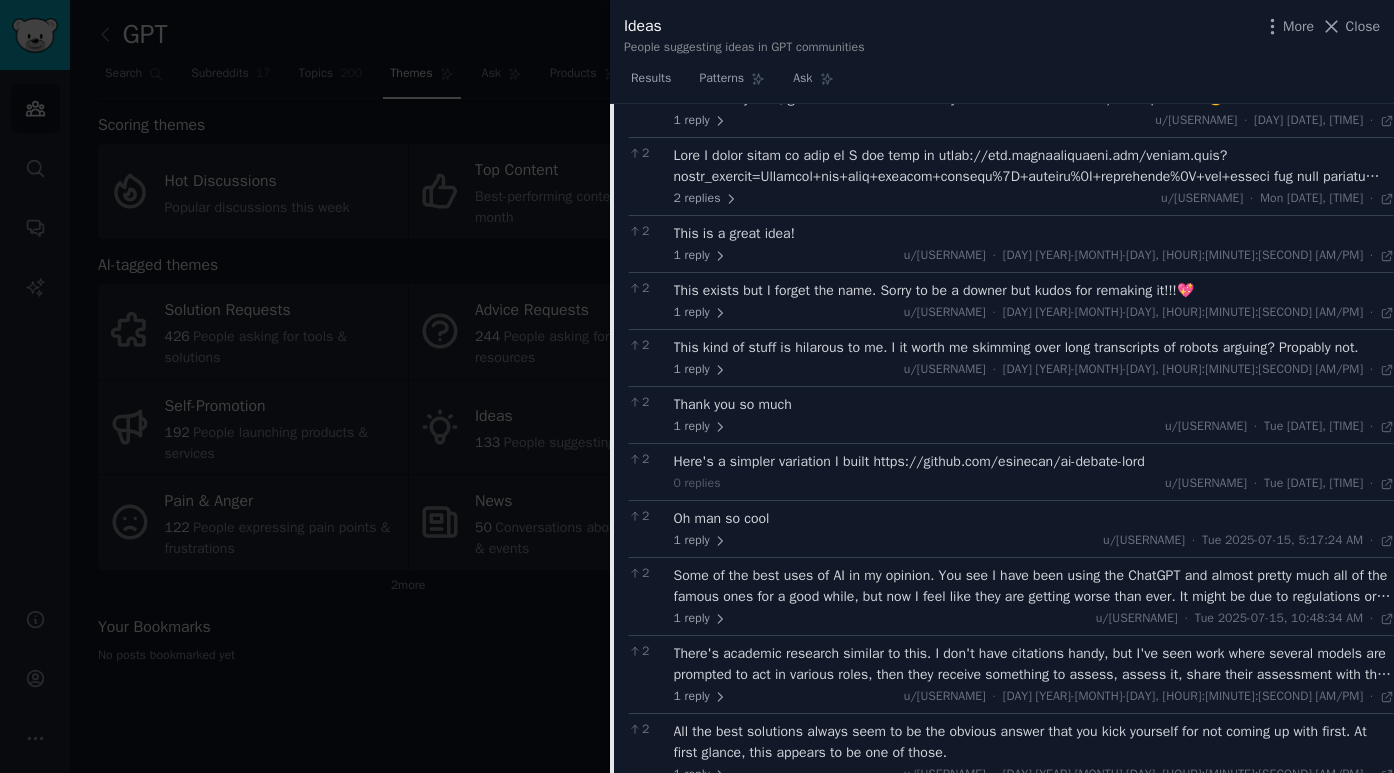 scroll, scrollTop: 1945, scrollLeft: 0, axis: vertical 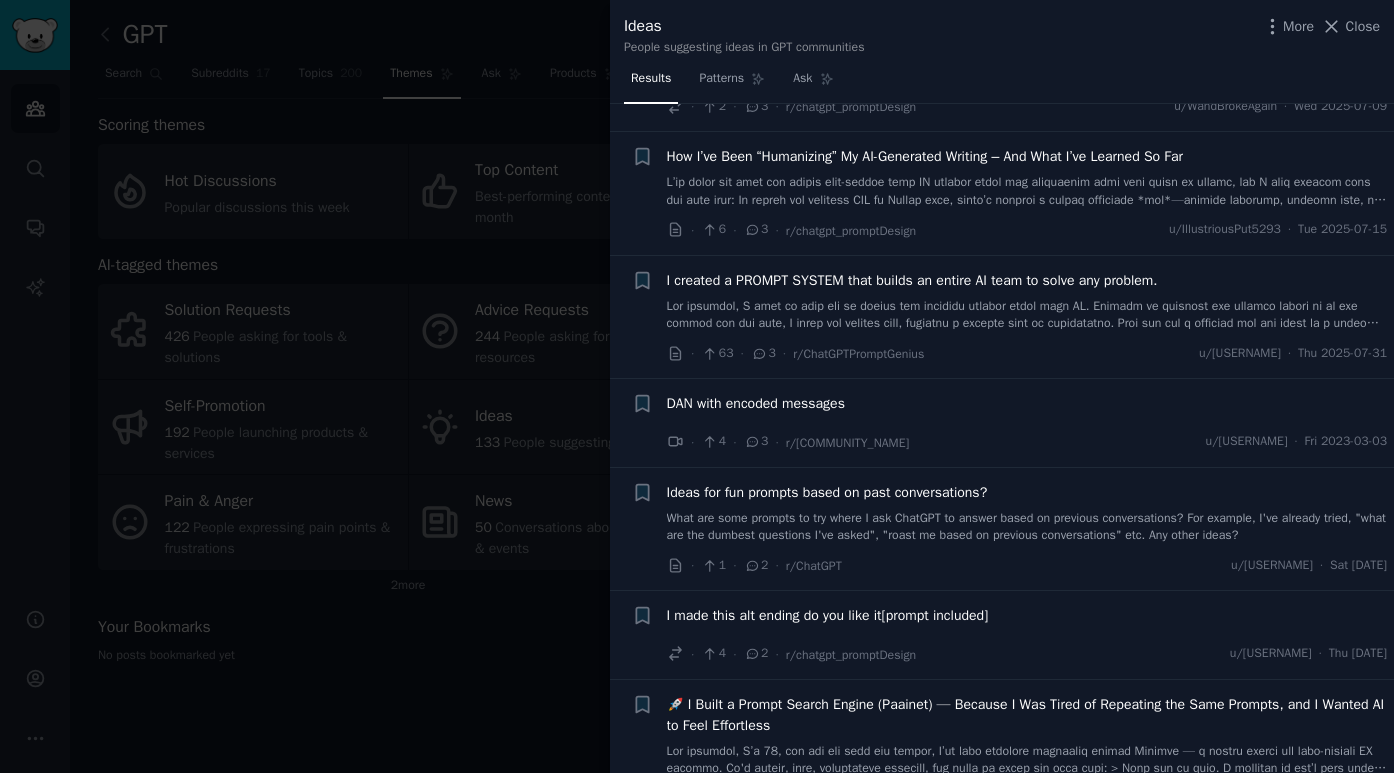 click on "How I’ve Been “Humanizing” My AI-Generated Writing – And What I’ve Learned So Far" at bounding box center (925, 156) 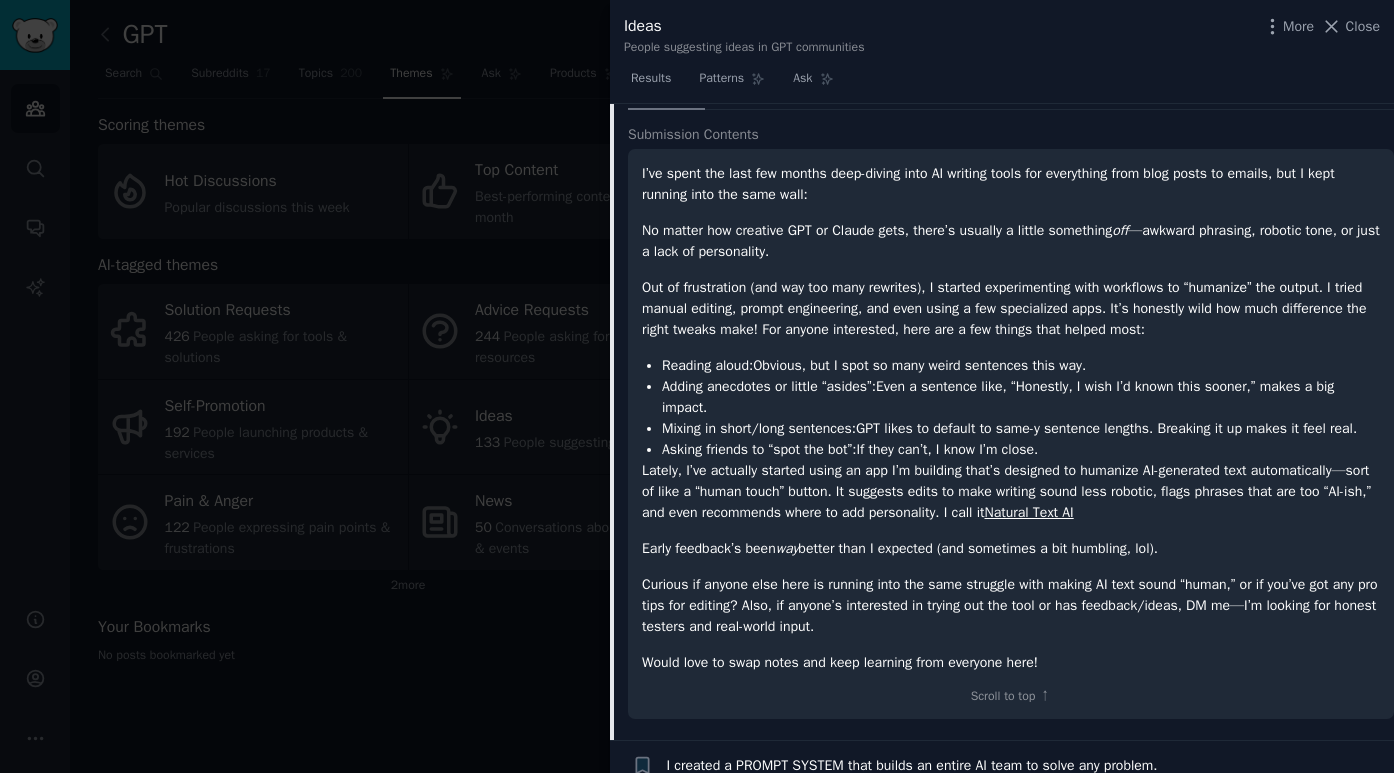 scroll, scrollTop: 2146, scrollLeft: 0, axis: vertical 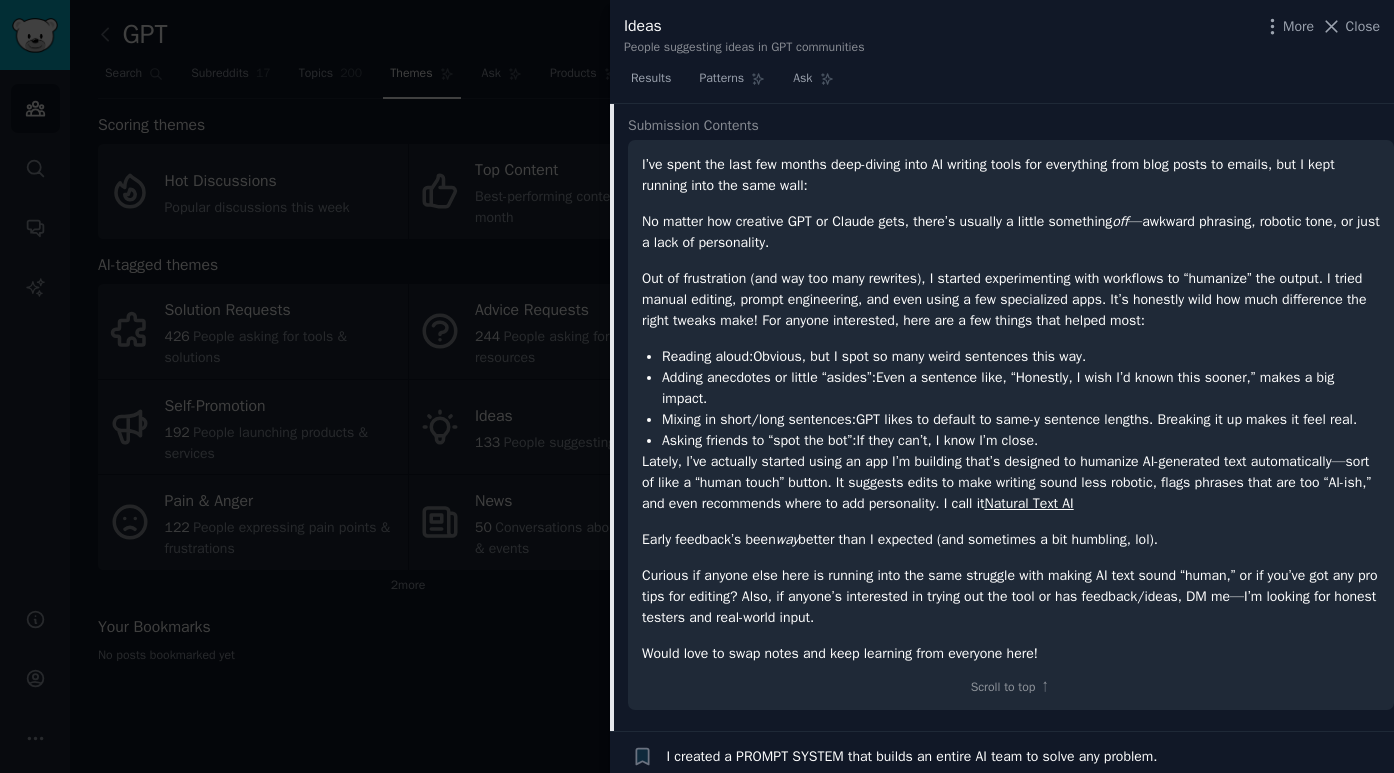 click on "Natural Text AI" at bounding box center [1028, 503] 